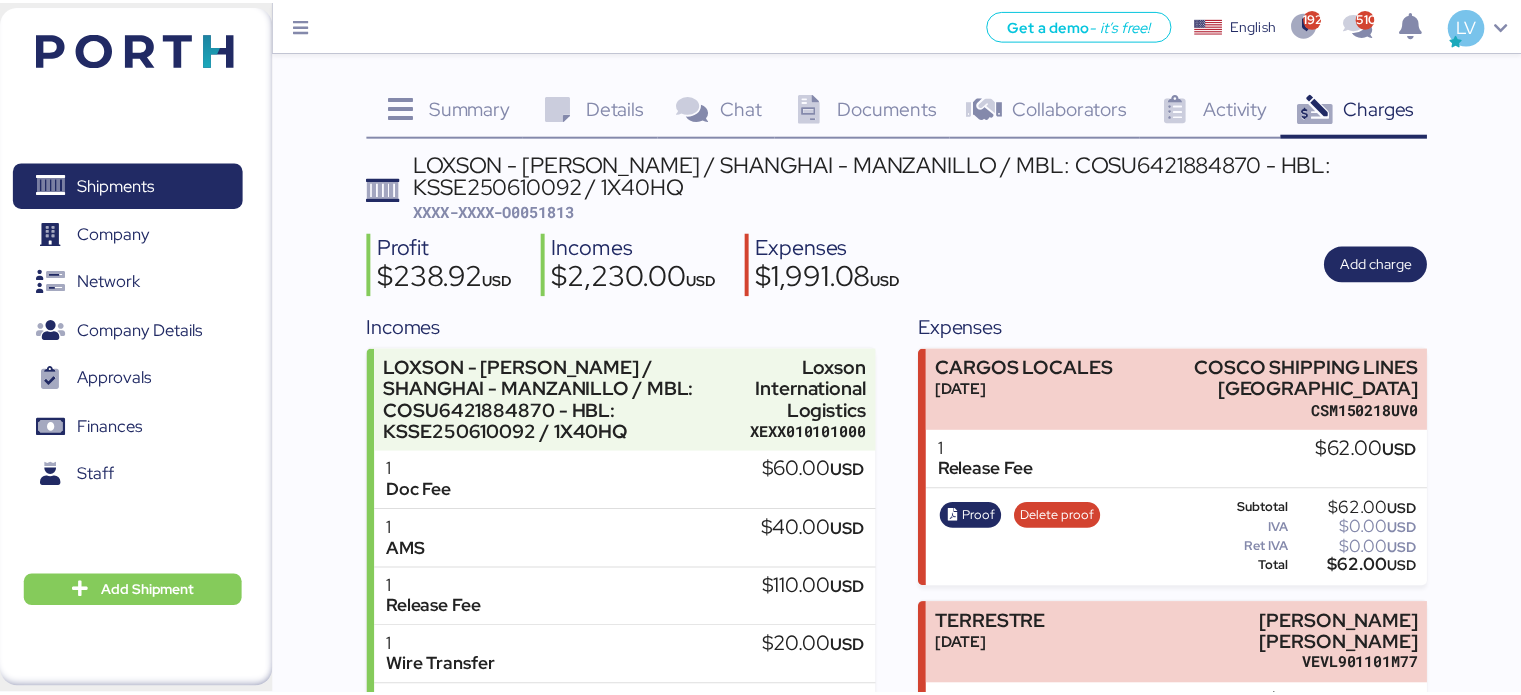 scroll, scrollTop: 0, scrollLeft: 0, axis: both 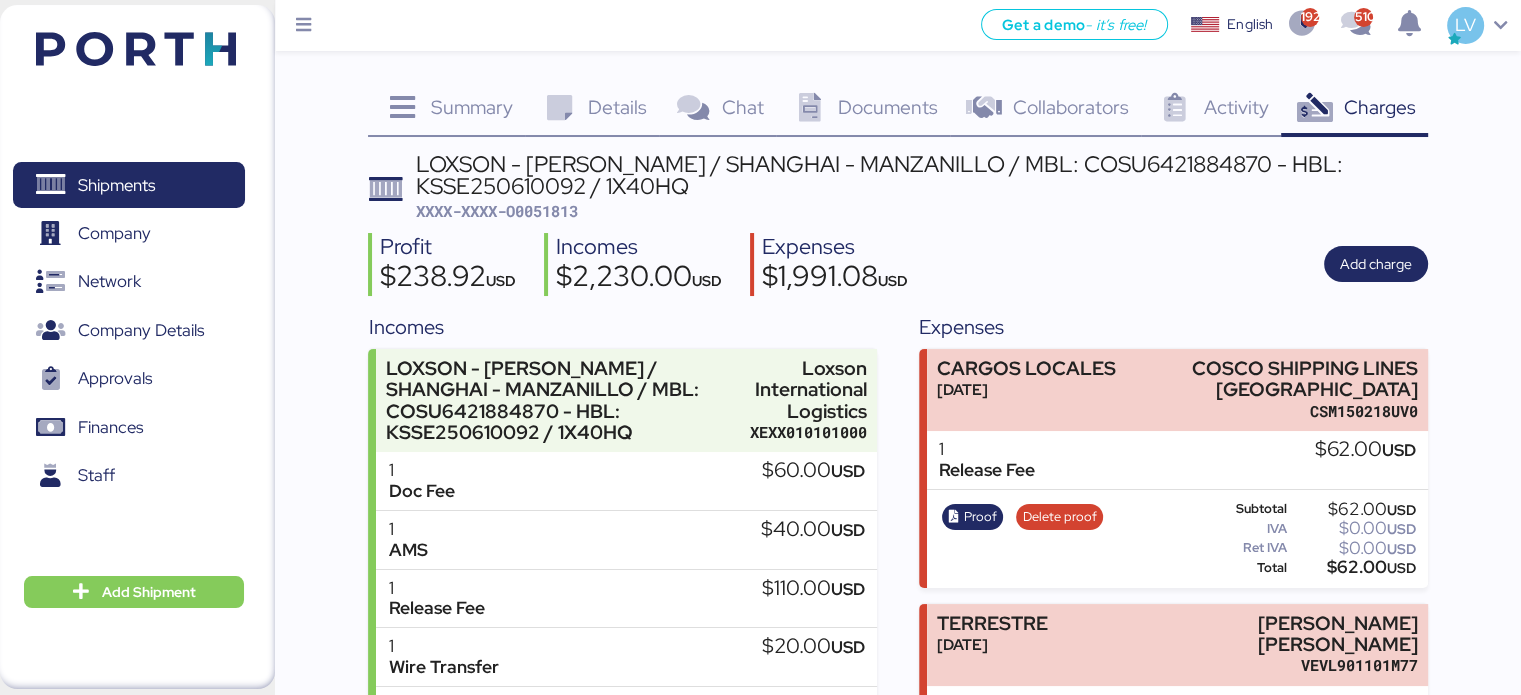 click at bounding box center (106, 46) 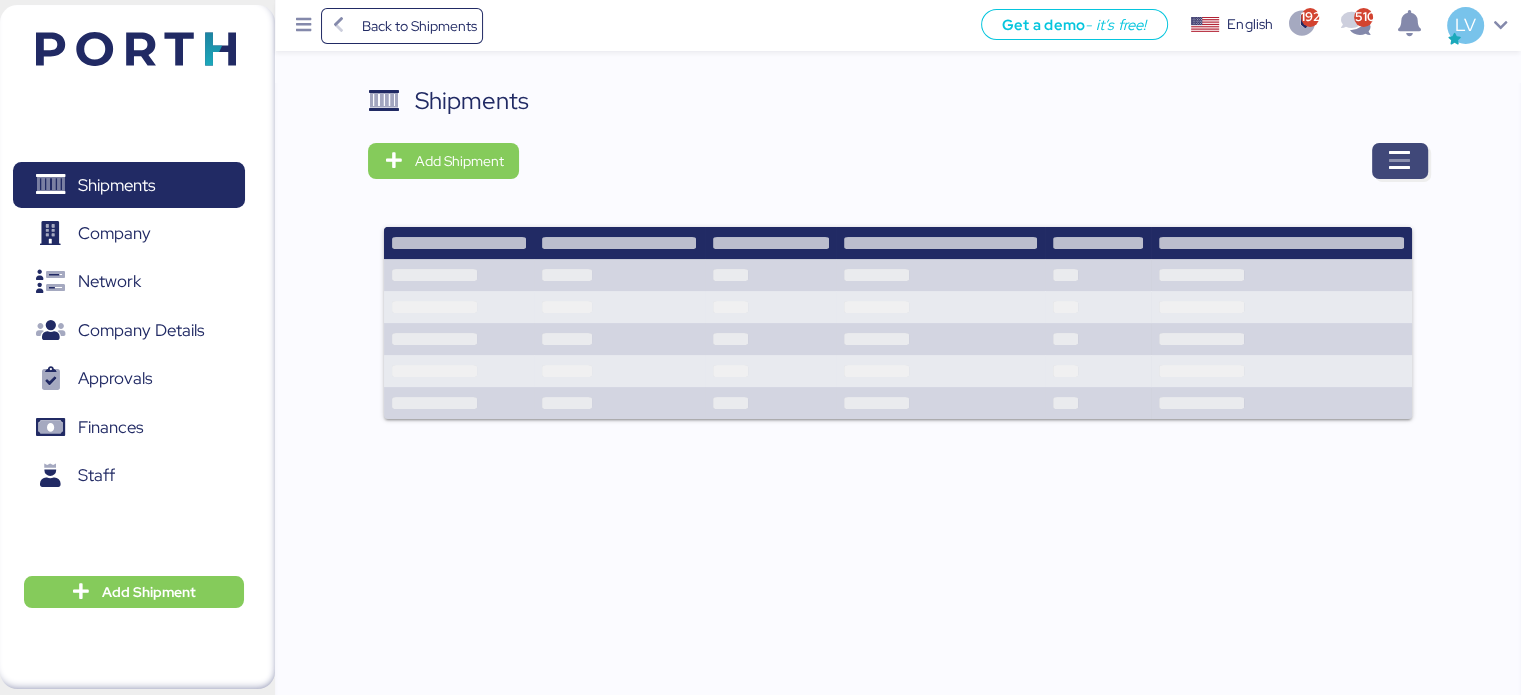 click at bounding box center (1400, 161) 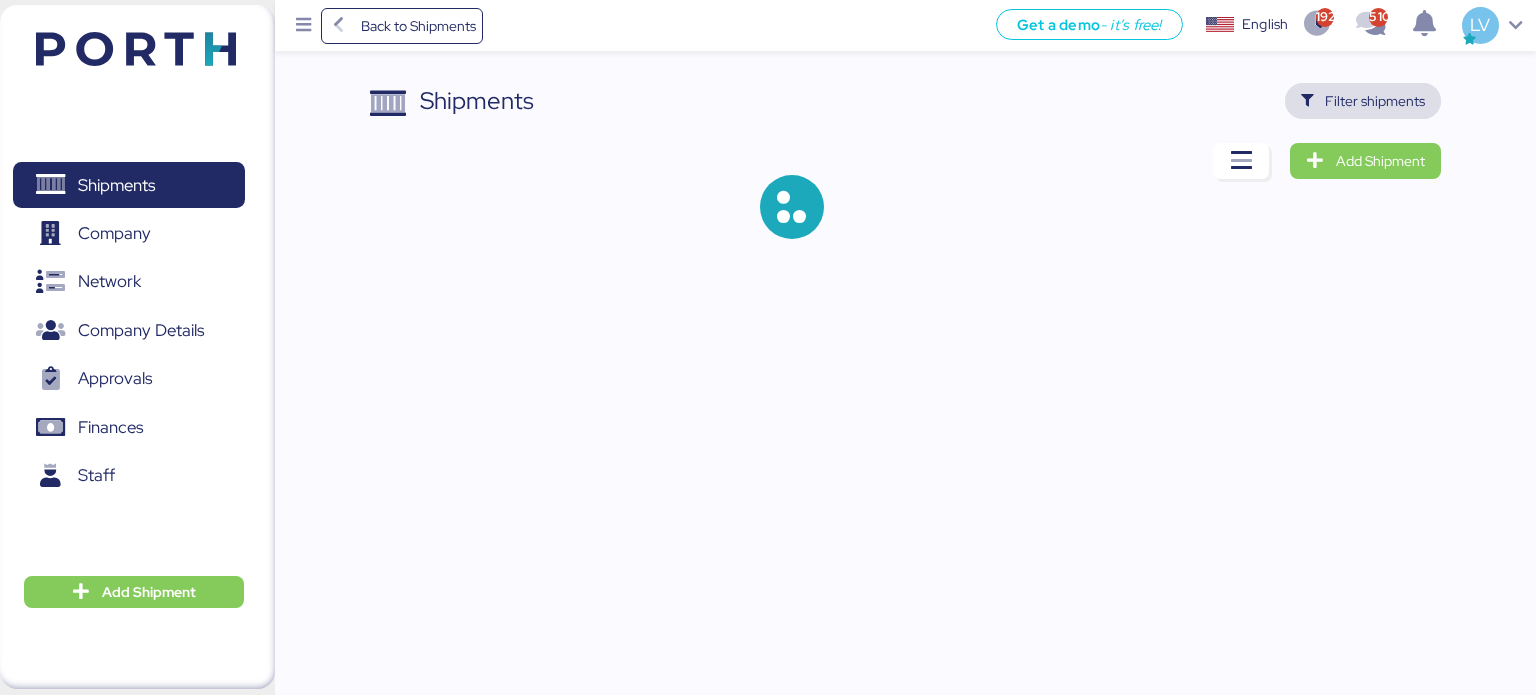 click on "Filter shipments" at bounding box center (1363, 101) 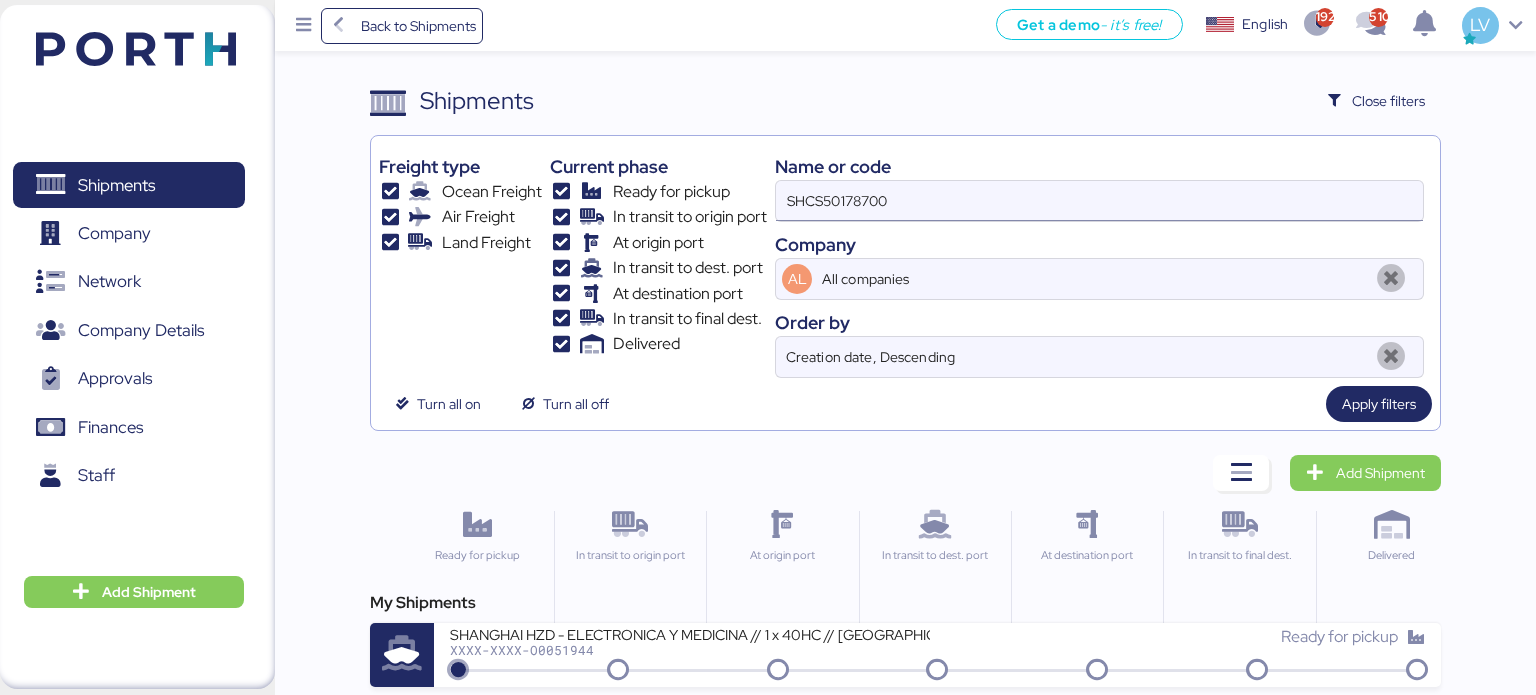 click on "SHCS50178700" at bounding box center [1099, 201] 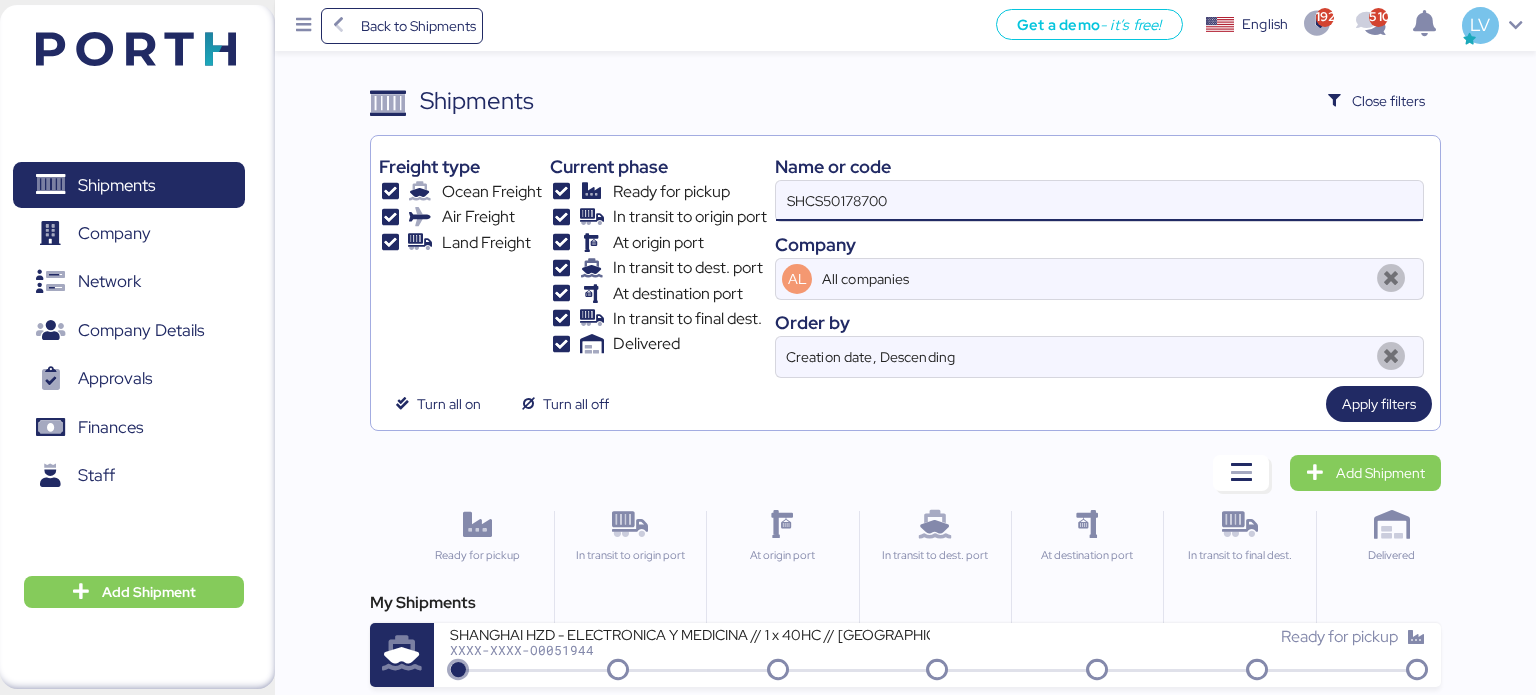 click on "SHCS50178700" at bounding box center (1099, 201) 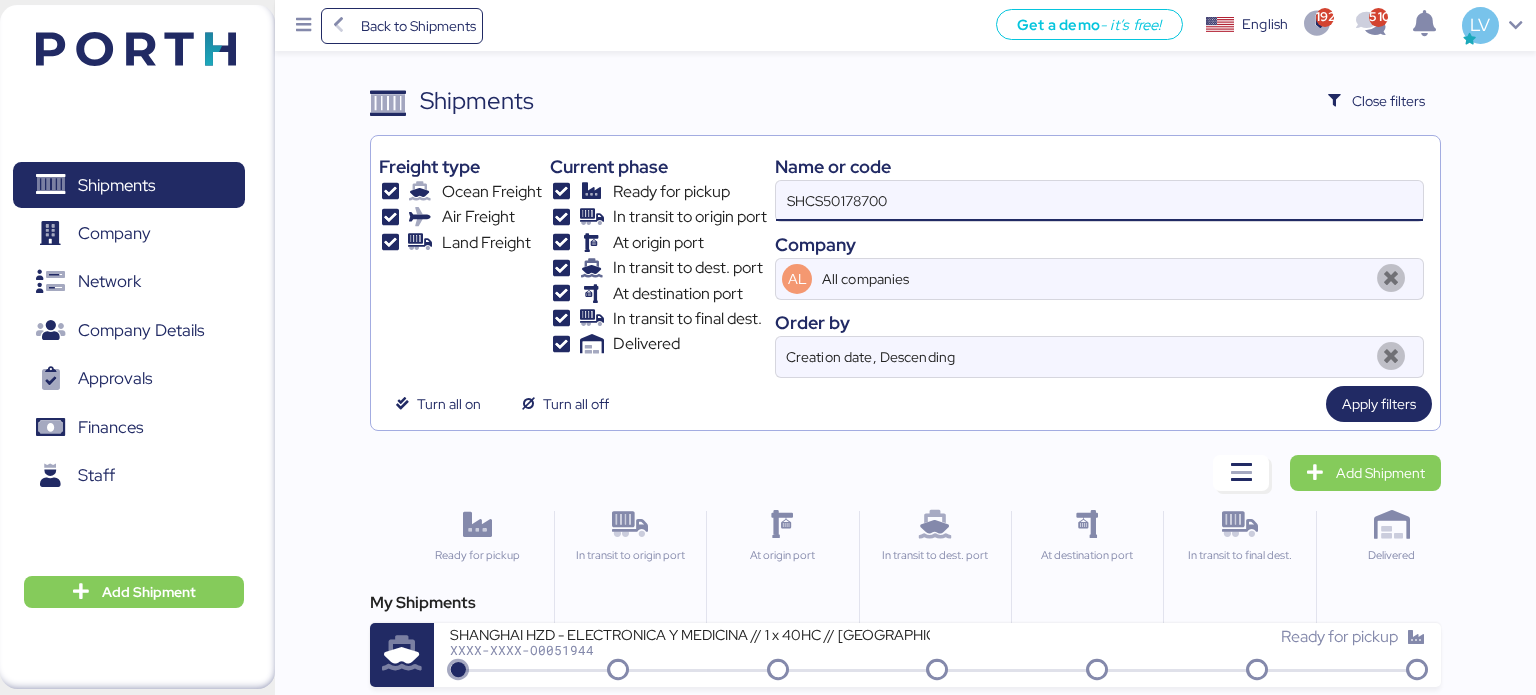 paste on "O0051953" 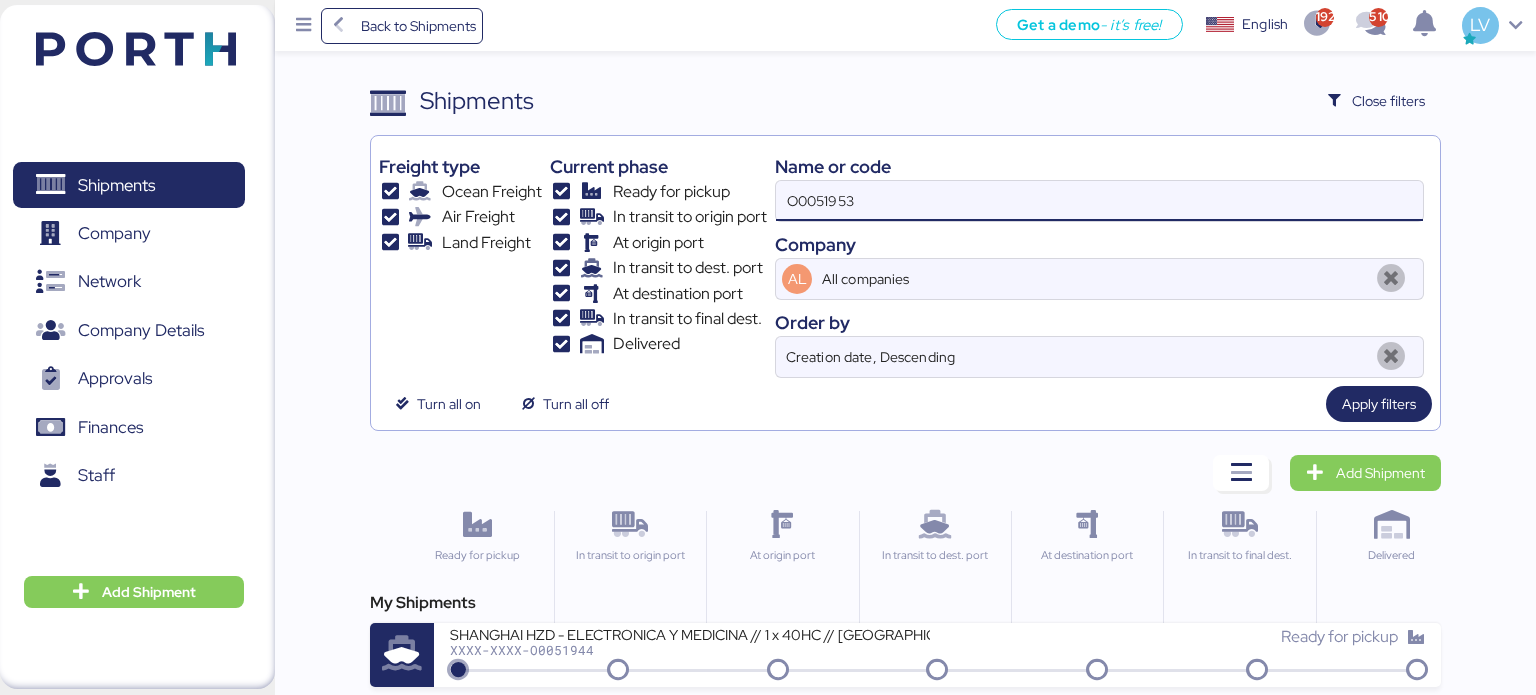 type on "O0051953" 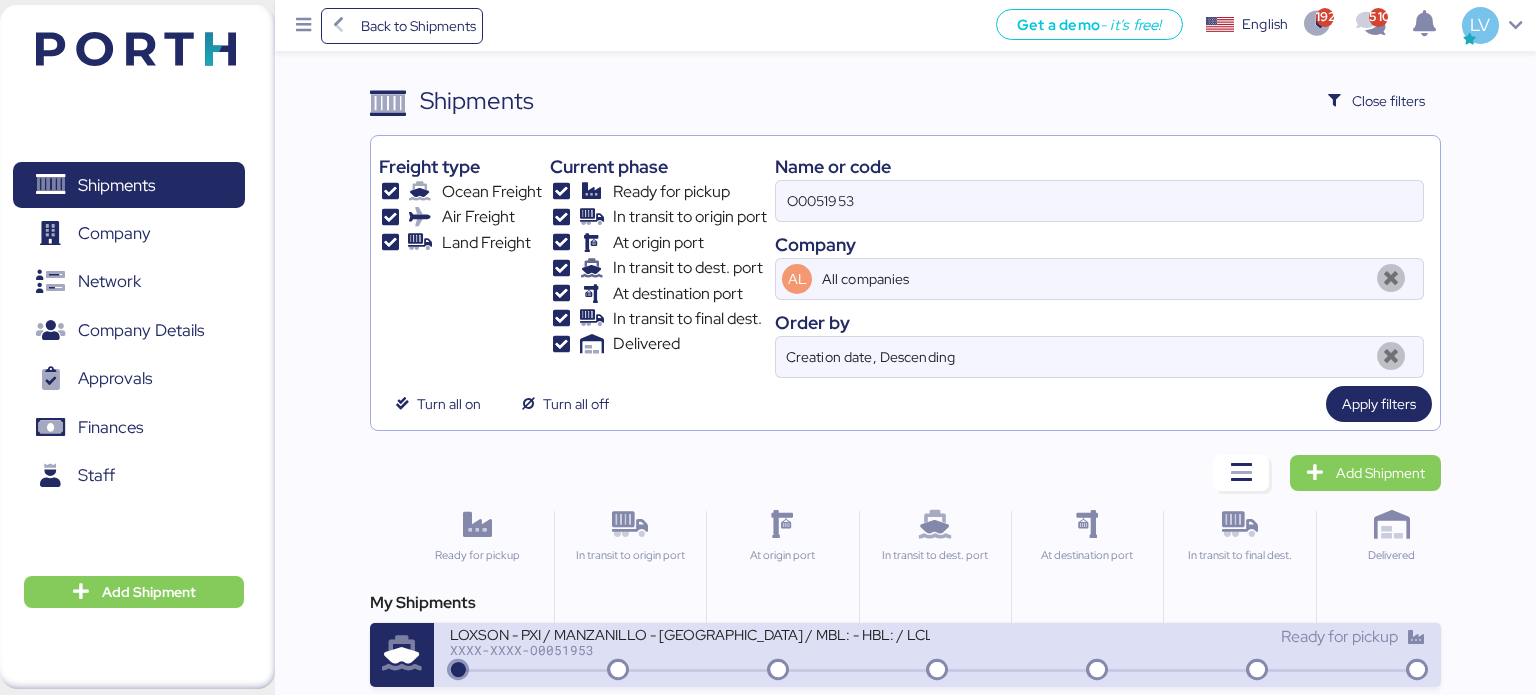 click on "XXXX-XXXX-O0051953" at bounding box center [690, 650] 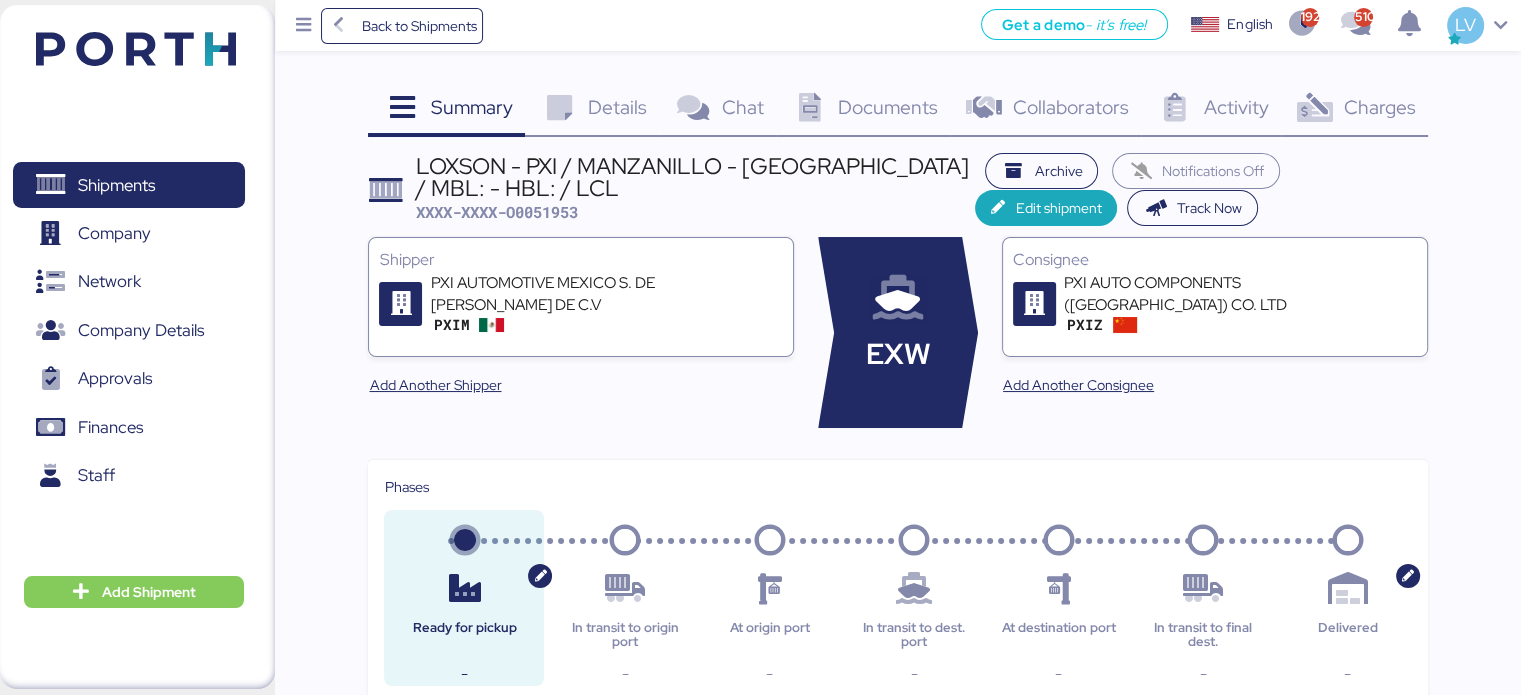click on "Charges" at bounding box center [1379, 107] 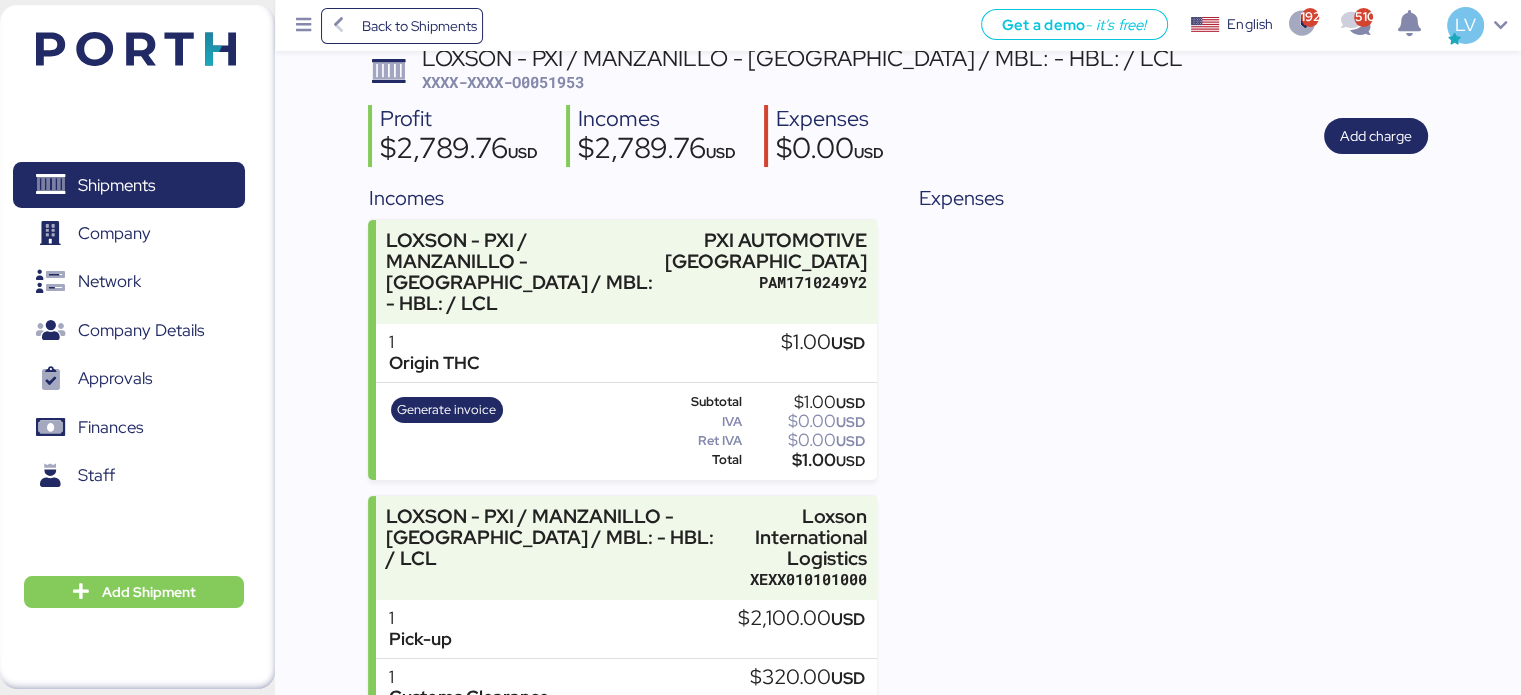 scroll, scrollTop: 0, scrollLeft: 0, axis: both 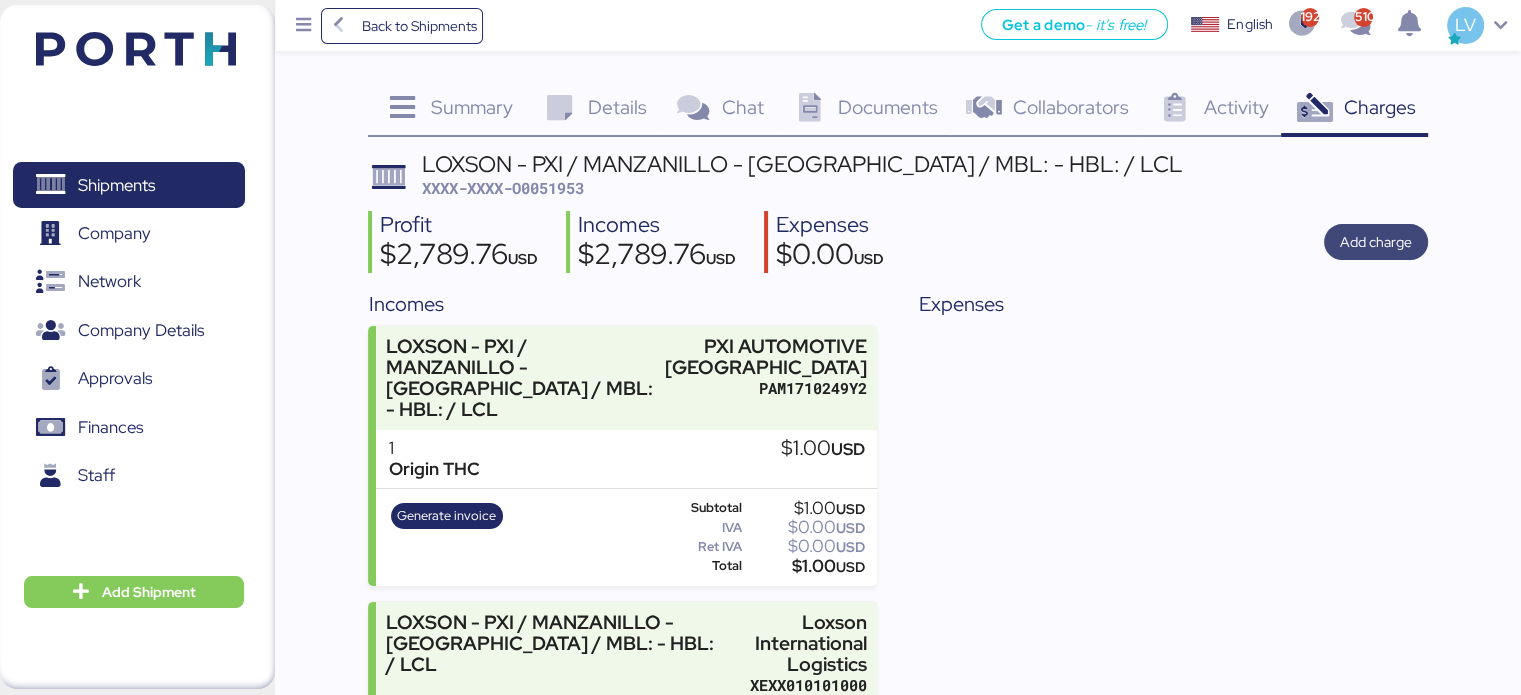 click on "Add charge" at bounding box center [1376, 242] 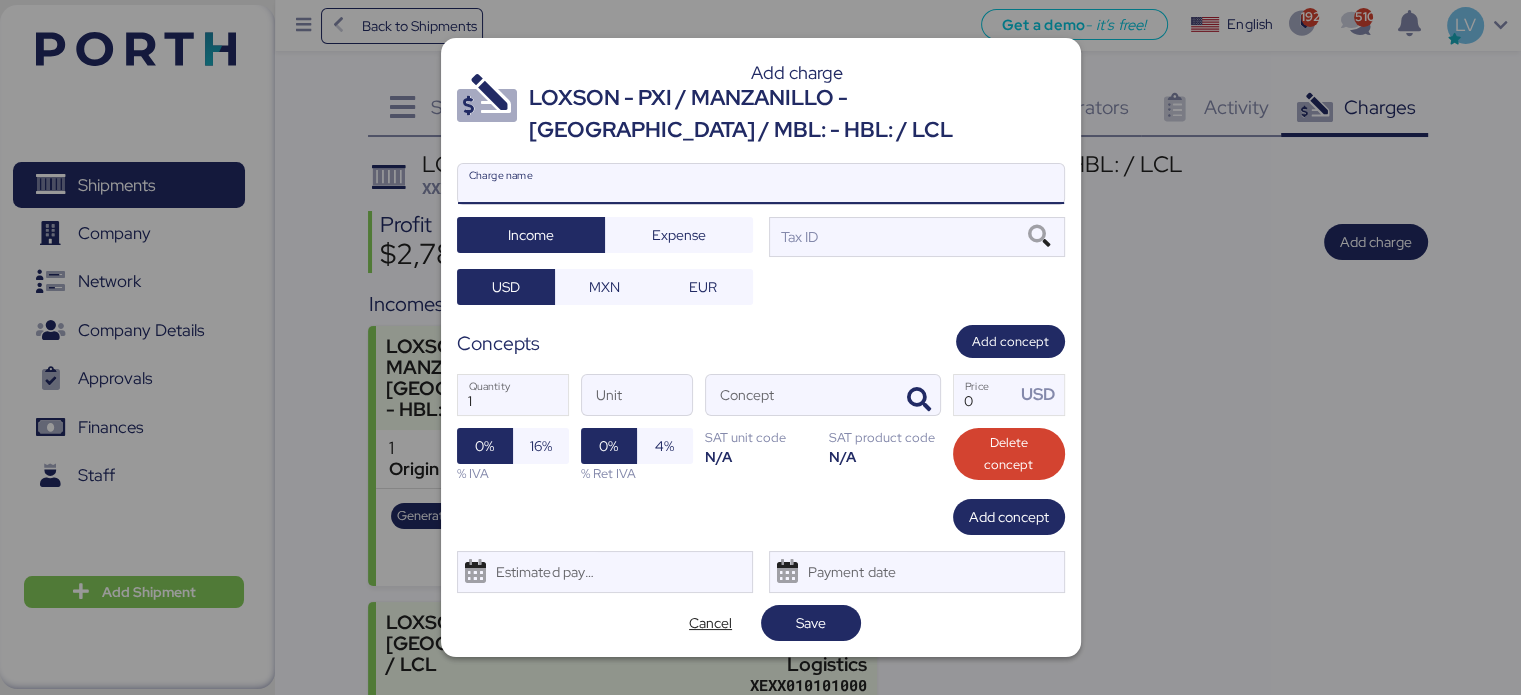click on "Charge name" at bounding box center [761, 184] 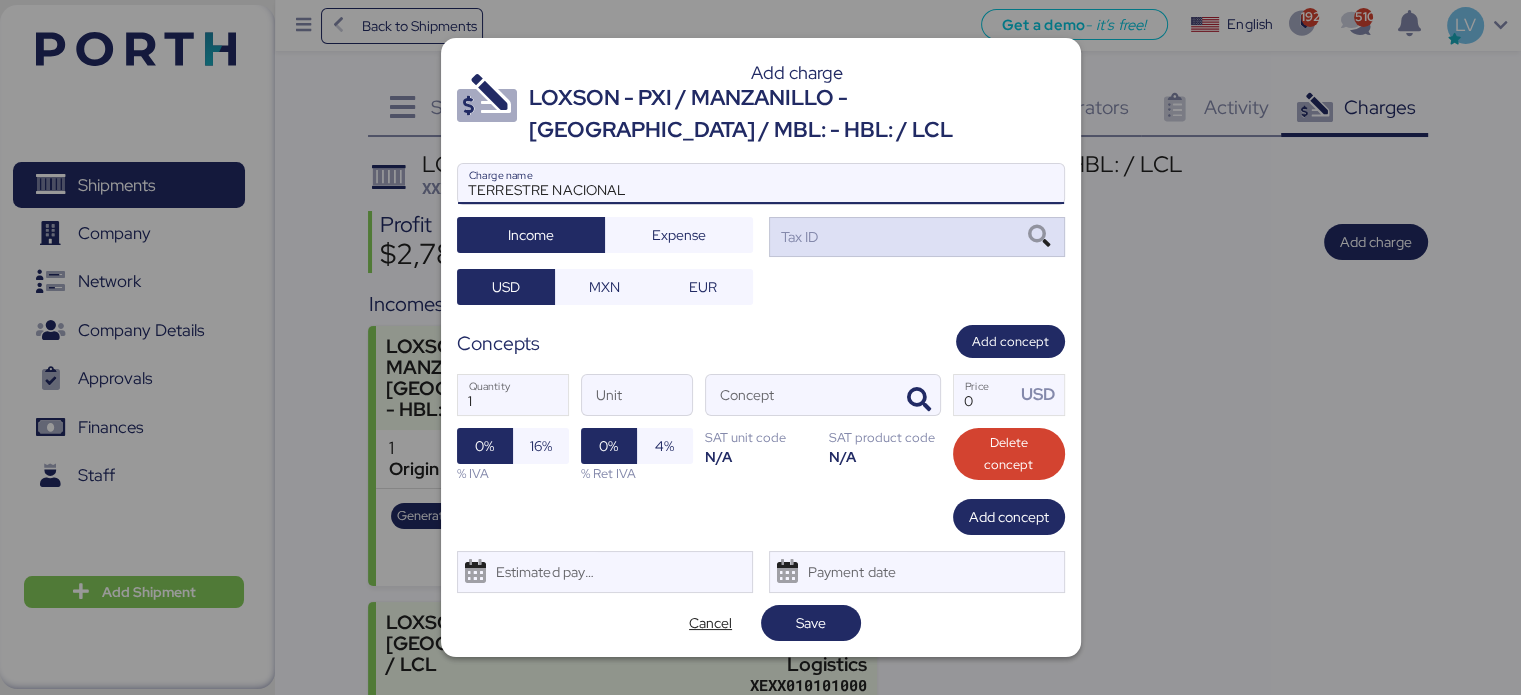 type on "TERRESTRE NACIONAL" 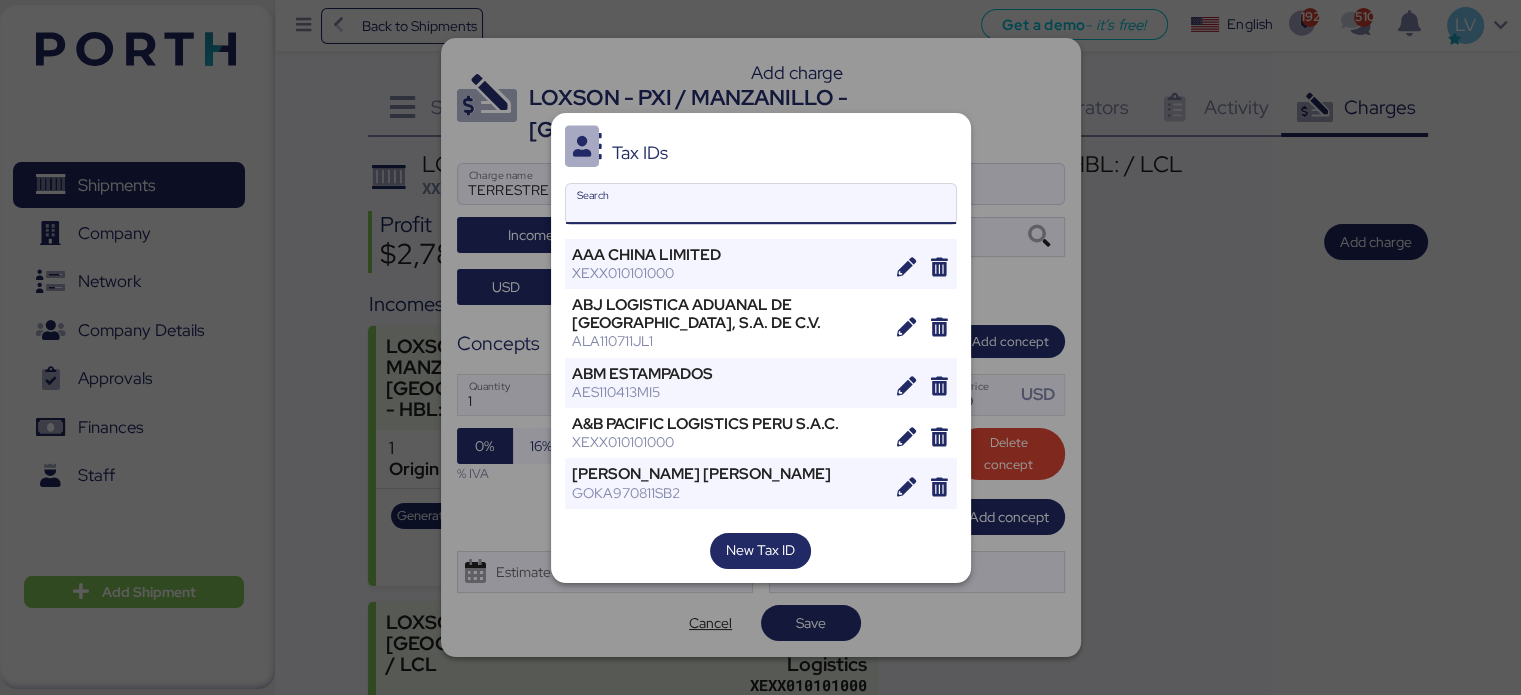 click on "Tax IDs Search AAA CHINA LIMITED XEXX010101000     ABJ LOGISTICA ADUANAL DE [GEOGRAPHIC_DATA], S.A. DE C.V. ALA110711JL1     ABM ESTAMPADOS AES110413MI5     A&B PACIFIC LOGISTICS PERU S.A.C. XEXX010101000     [PERSON_NAME] [PERSON_NAME] GOKA970811SB2     AC IMPORTADORA TURRUCARRES  XEXX010101000     ADMERCE ADM130509UQ0     AD SHIPPING AGENCIAMENTO [PERSON_NAME] XEXX010101000     Advanced Technology Research SA de CV ATR930429221     aerocharter de méxico sa de cv  ACM9209217X3     AERO TRANSPORTE DE CARGA UNIÓN, S.A. DE C.V. ATC990305LM1     AEROTRANSPORTES MAS DE CARGA, S.A. DE C.V. AMC9009136Q1      AGENCIA ADUANAL DEL [PERSON_NAME] AAV090819Q62     AGENCIA ADUANAL DOCTOR DE LA FUENTE  AAD990329BP1     AGENCIA ADUANAL [PERSON_NAME]  [PERSON_NAME] AAF900913RT9     Agencia Aduanal [PERSON_NAME] de CV AAZ070709463     Agencia Martima Navegacion del [PERSON_NAME] de C.V. AMN110505P70     AGENCIA NAVIERA TAILANDIA SA DE CV/MARITIMEX GROUP XEXX010101000     AGENCIA TECNICA ADUANAL [PERSON_NAME] & ASOC XEXX010101000" at bounding box center (761, 348) 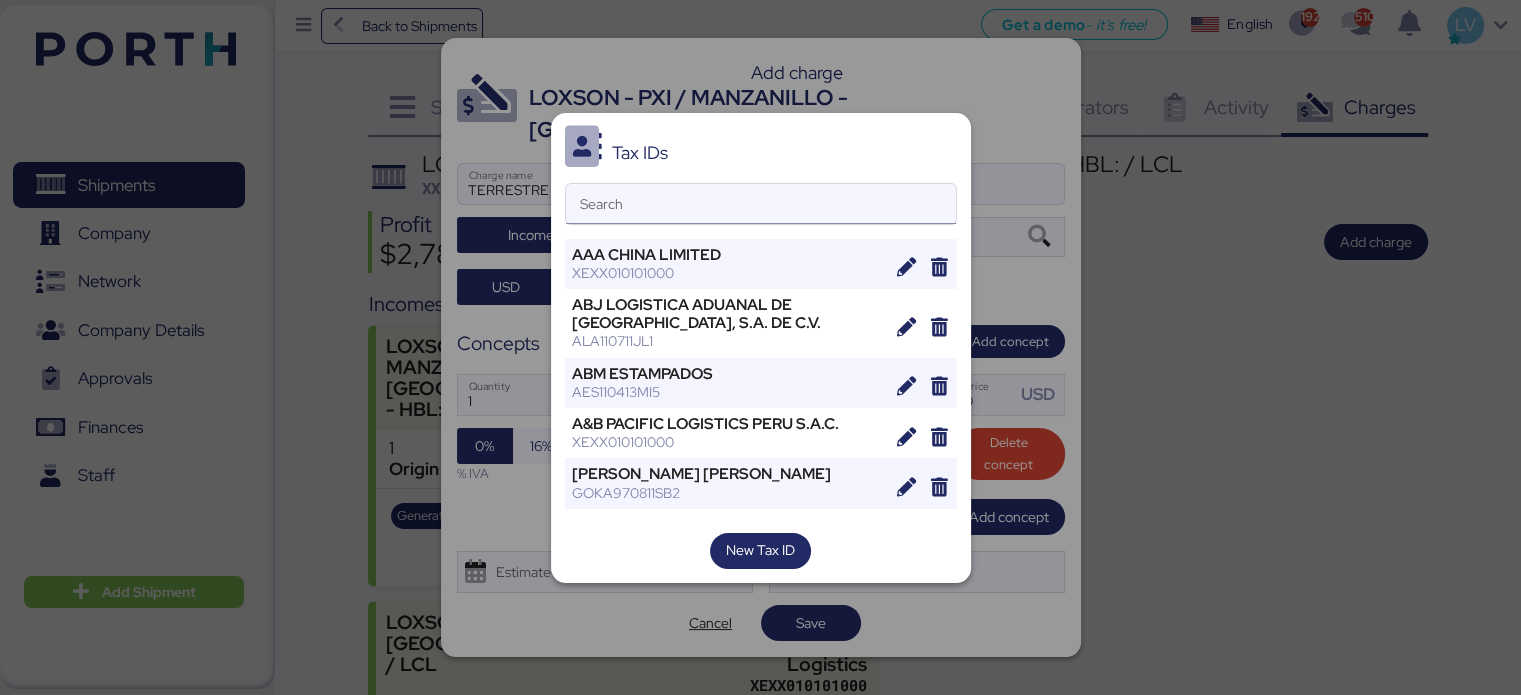 click on "Search" at bounding box center (761, 204) 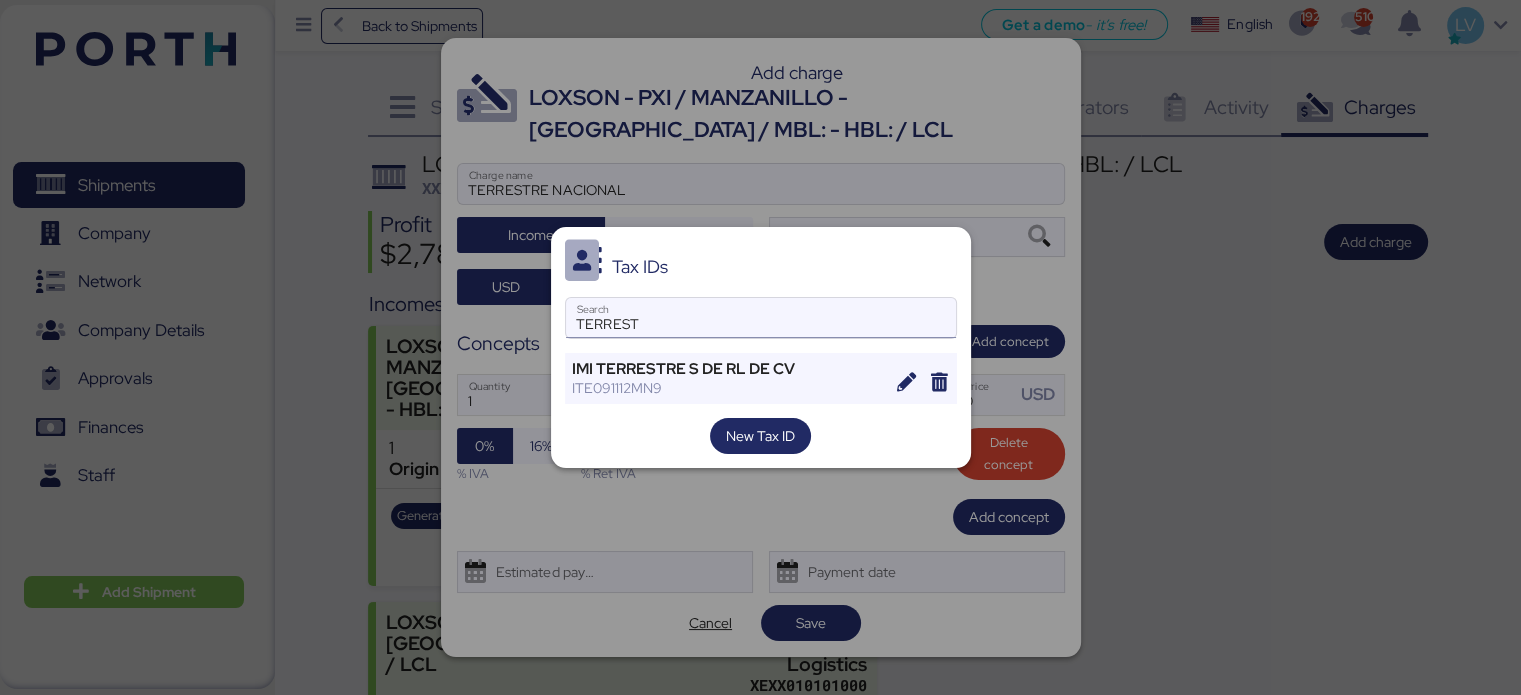 click on "TERREST" at bounding box center [761, 318] 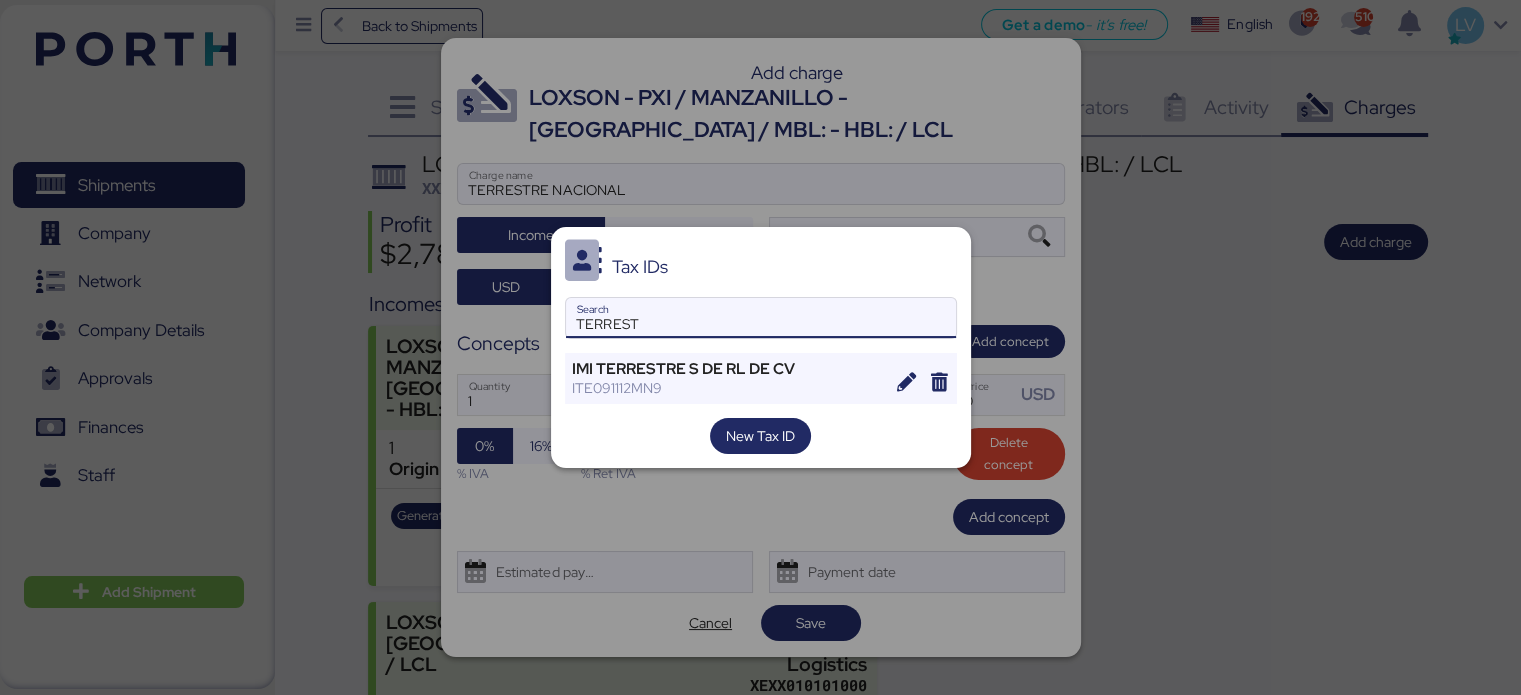 click on "TERREST" at bounding box center [761, 318] 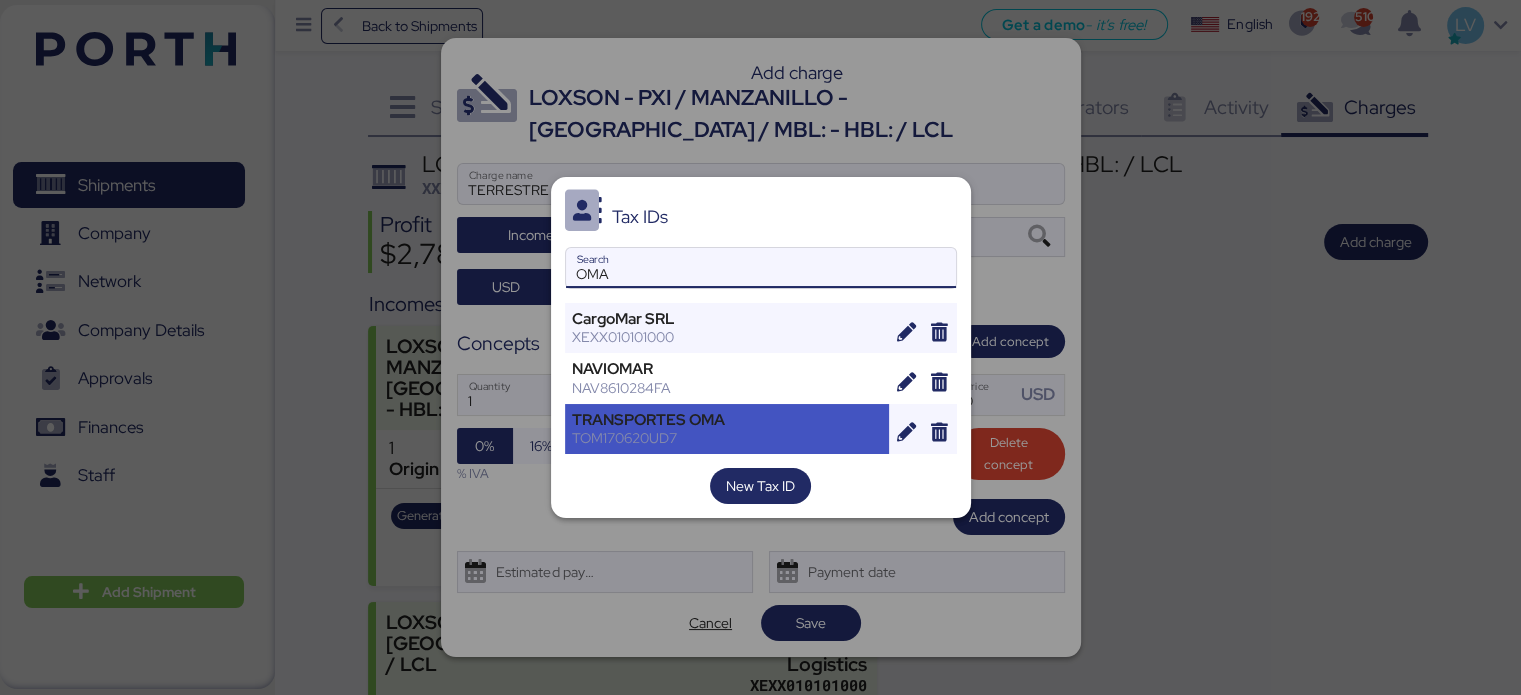 type on "OMA" 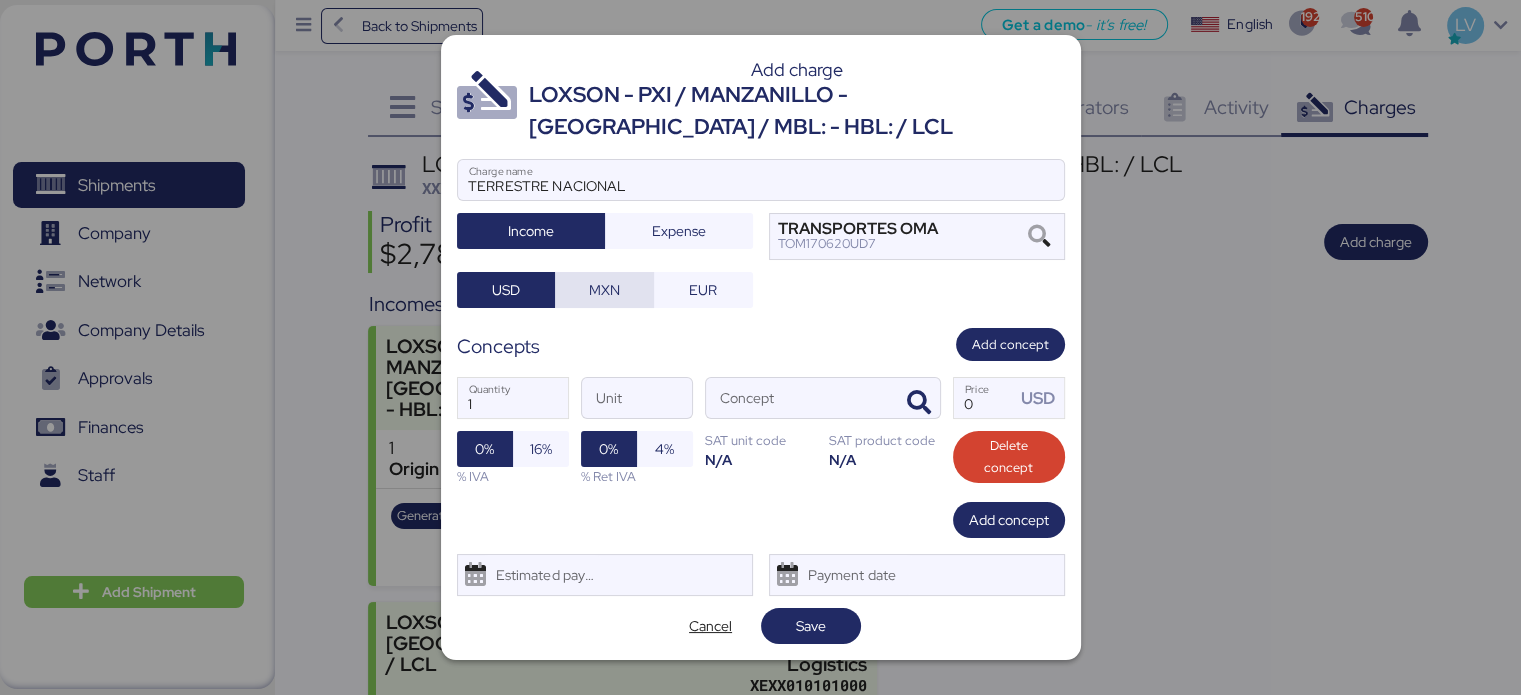 click on "MXN" at bounding box center [604, 290] 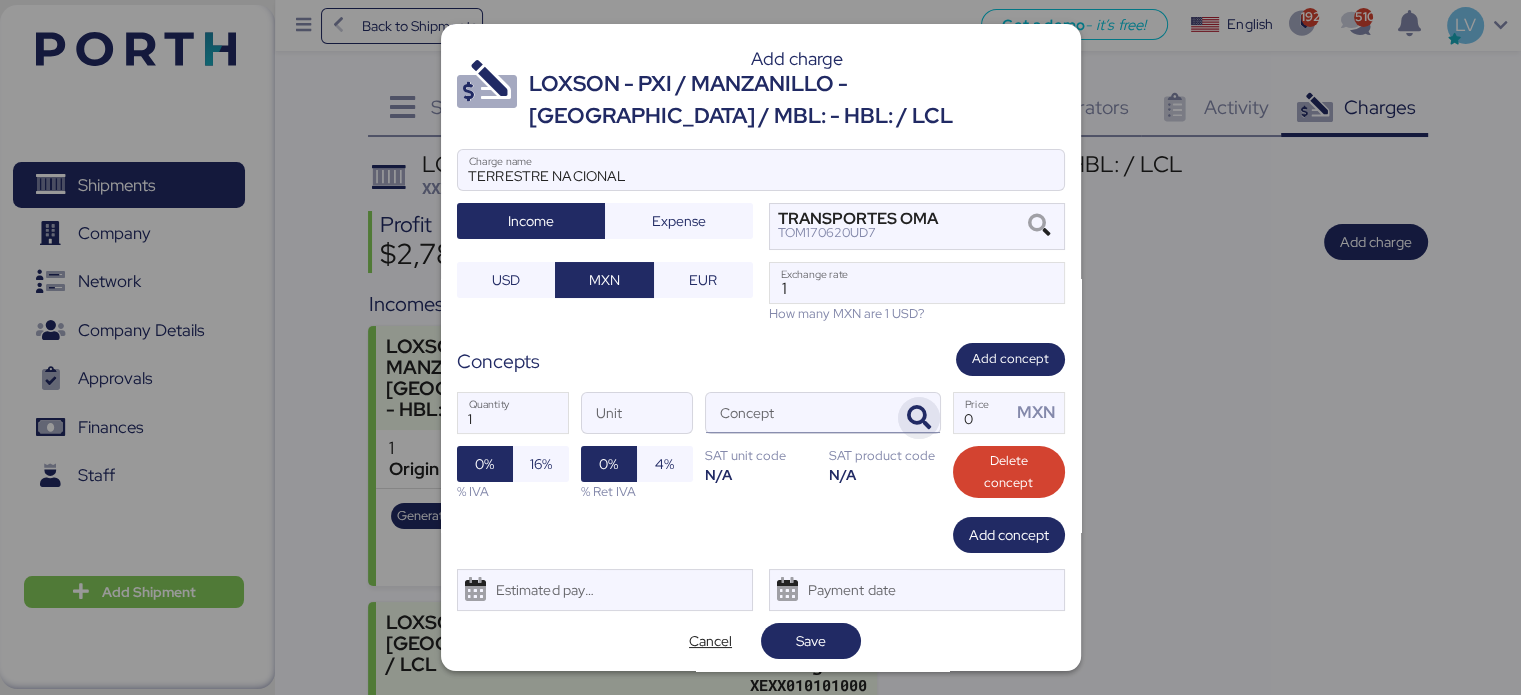click at bounding box center [919, 418] 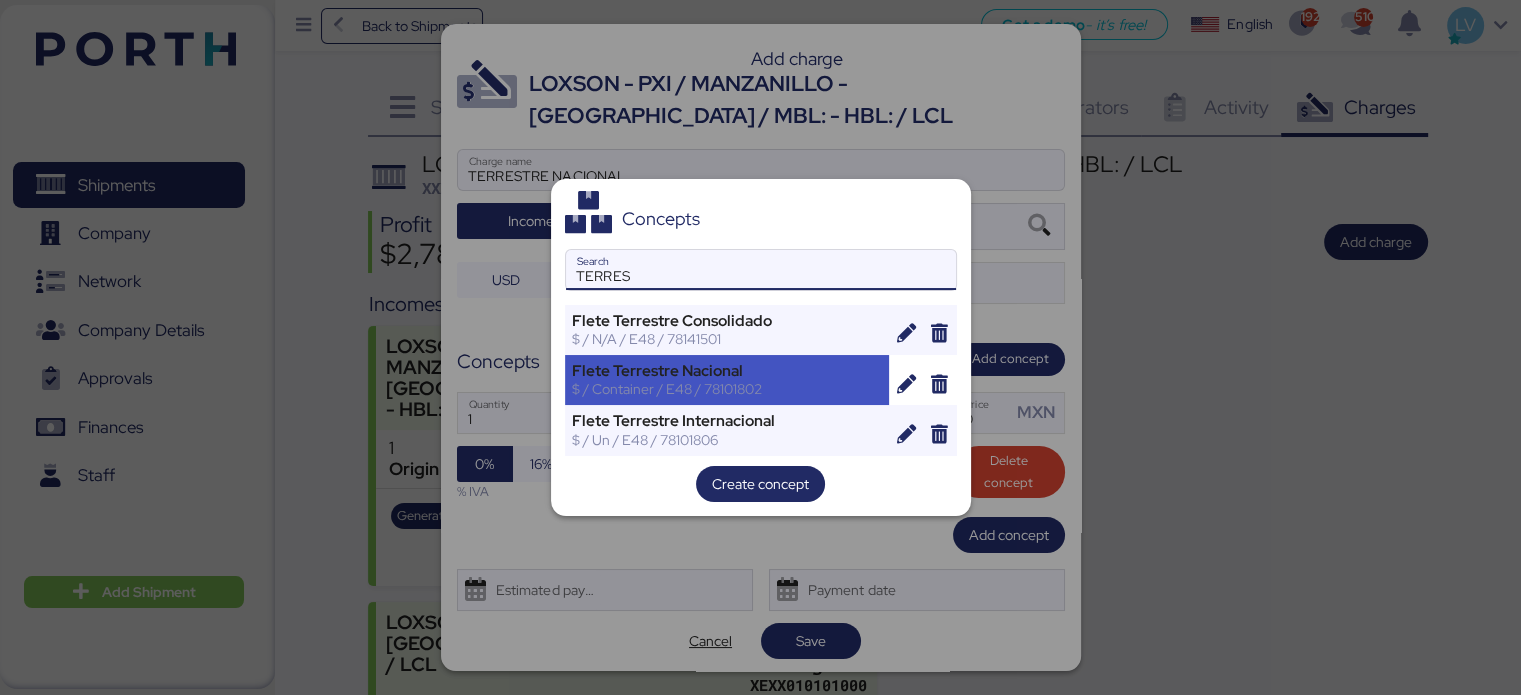 type on "TERRES" 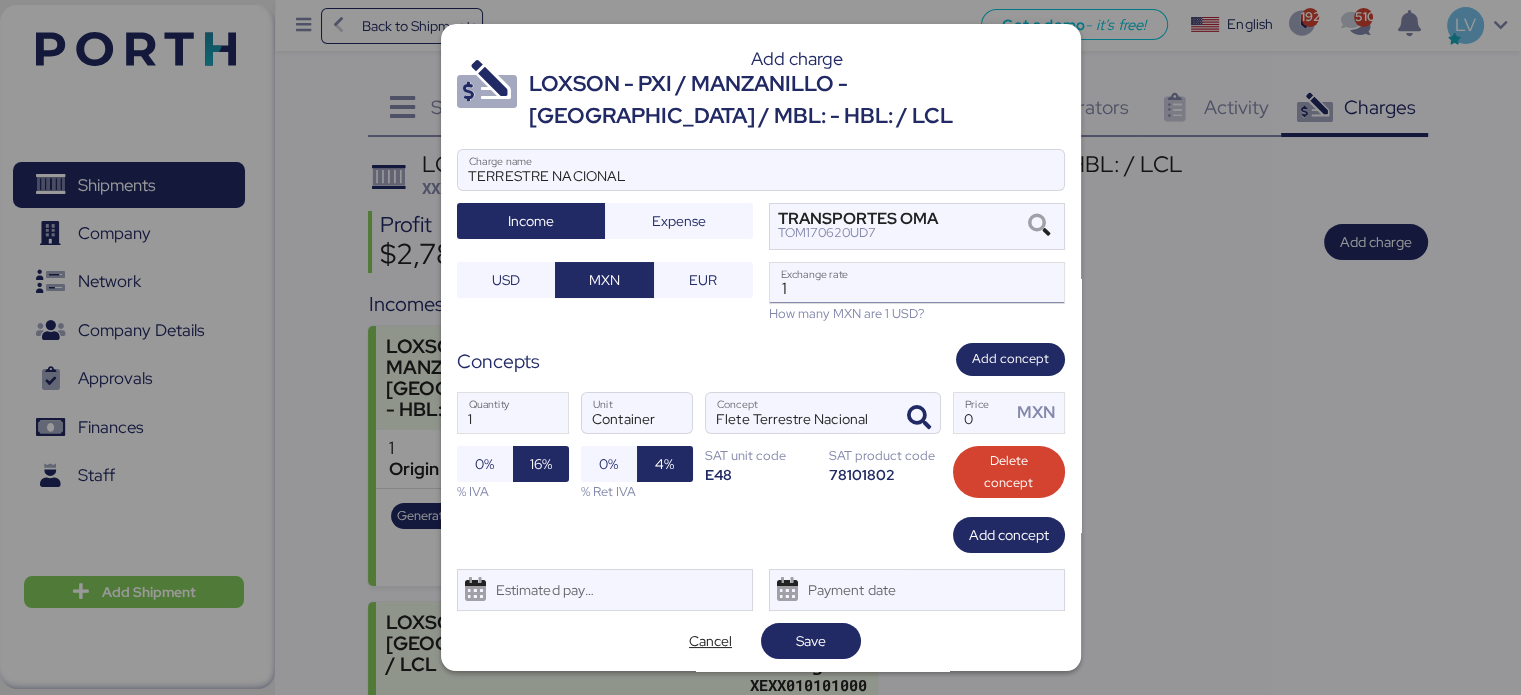click on "1" at bounding box center [917, 283] 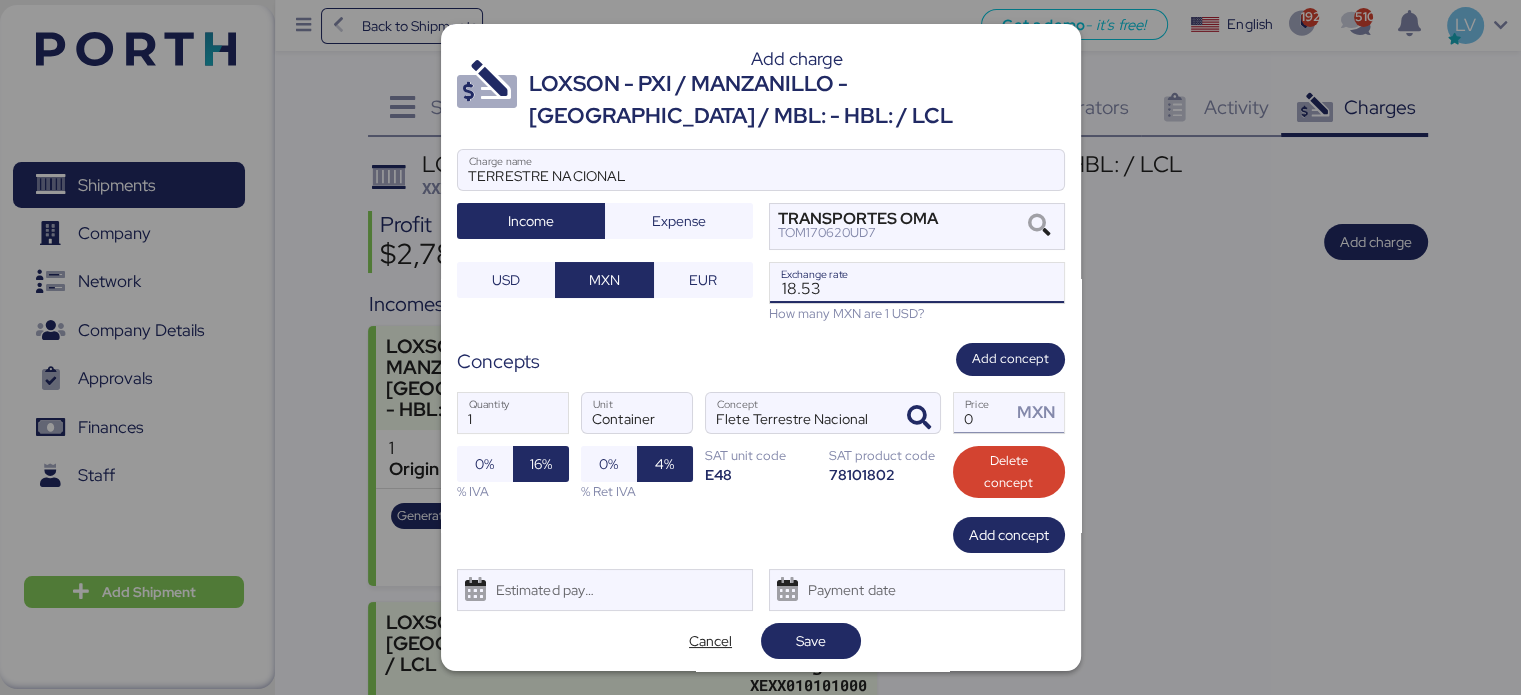 type on "18.53" 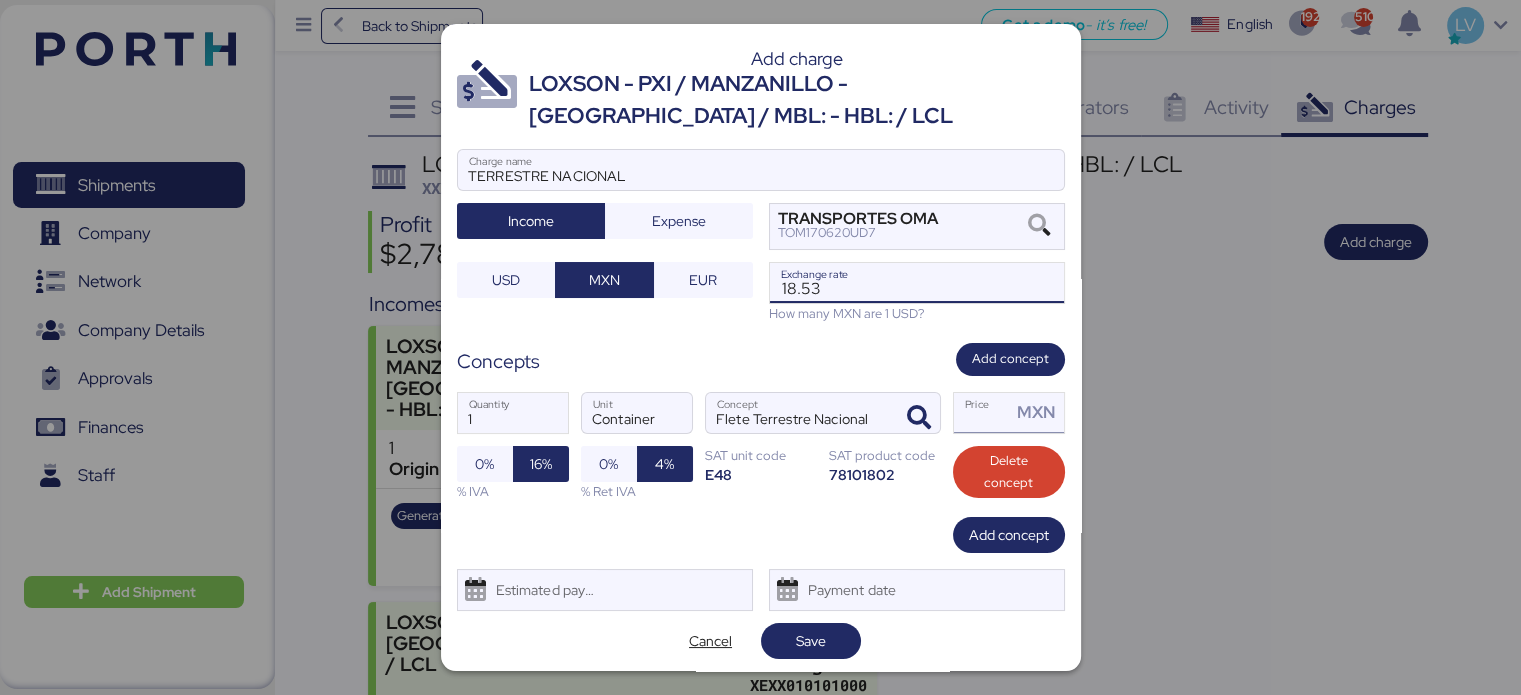 click on "Price MXN" at bounding box center [983, 413] 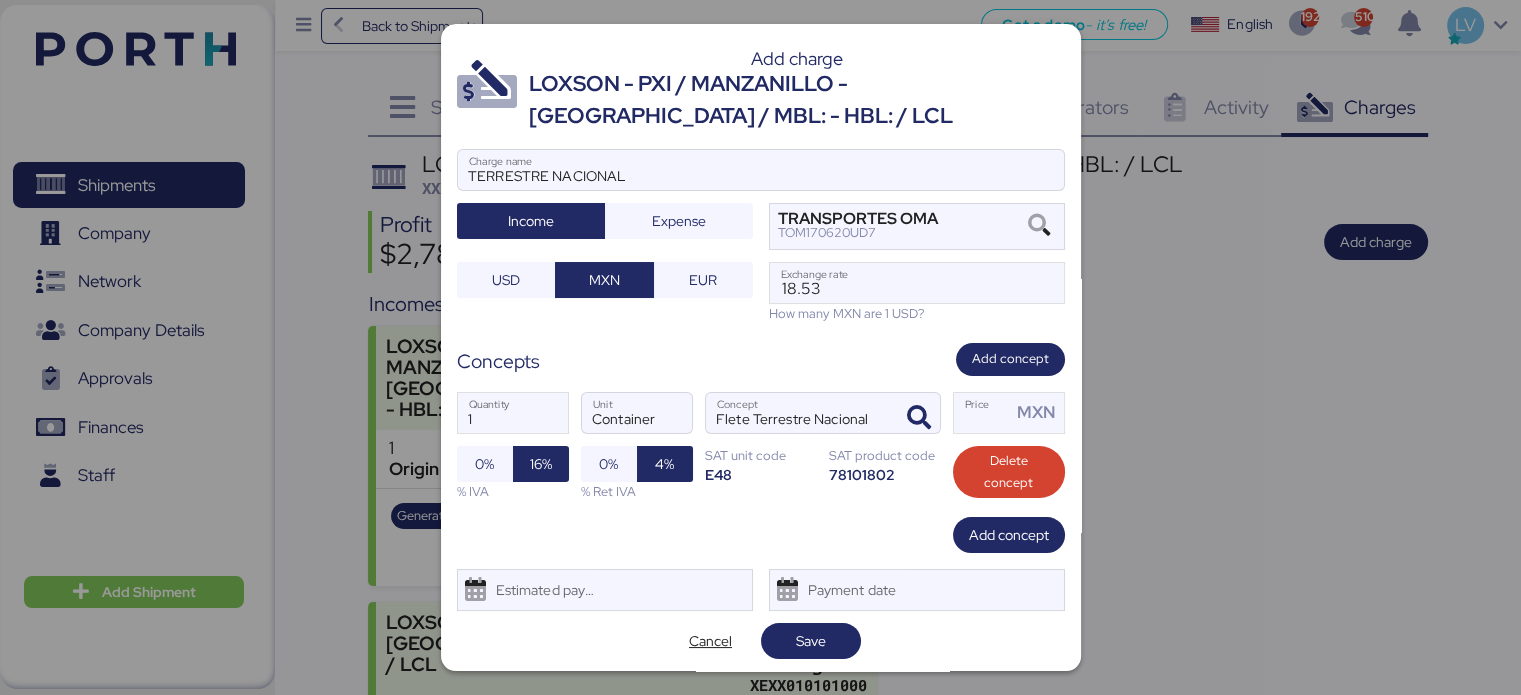 type on "0" 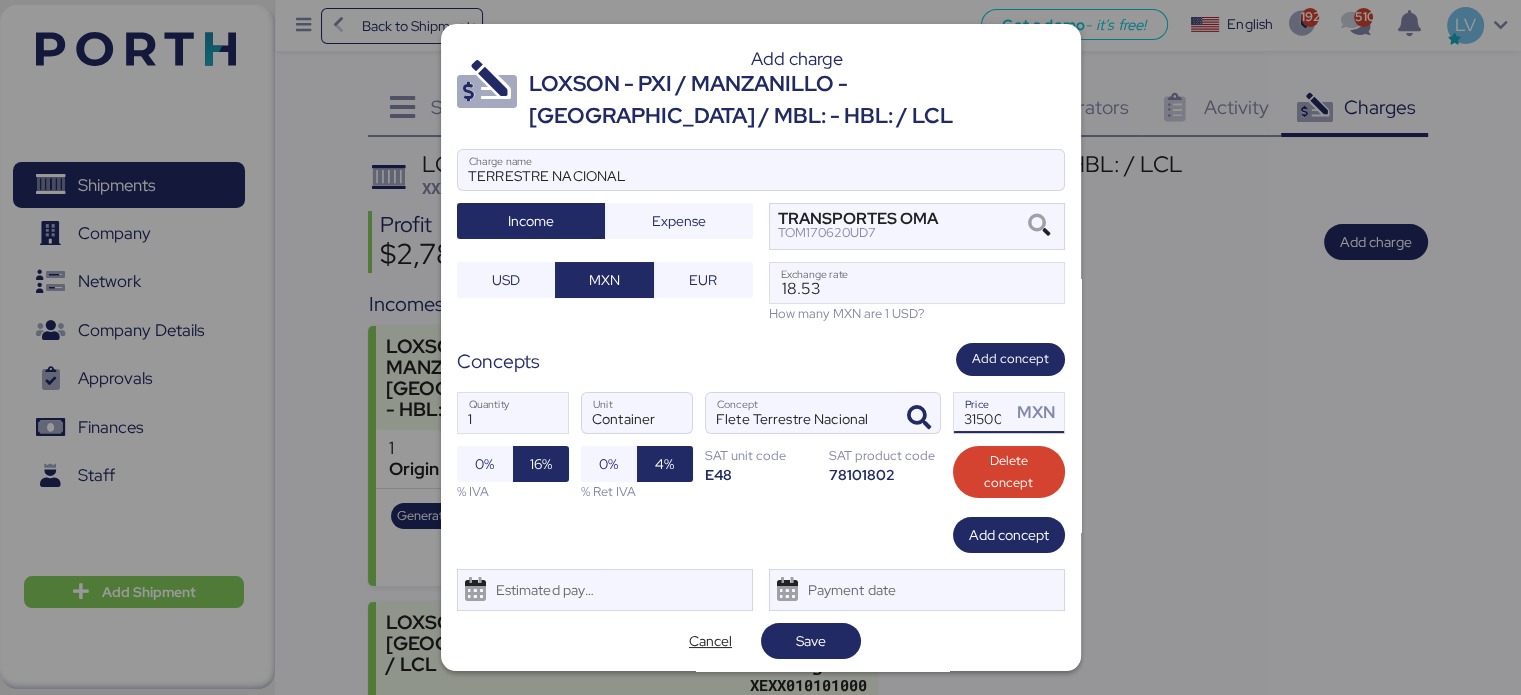 scroll, scrollTop: 0, scrollLeft: 5, axis: horizontal 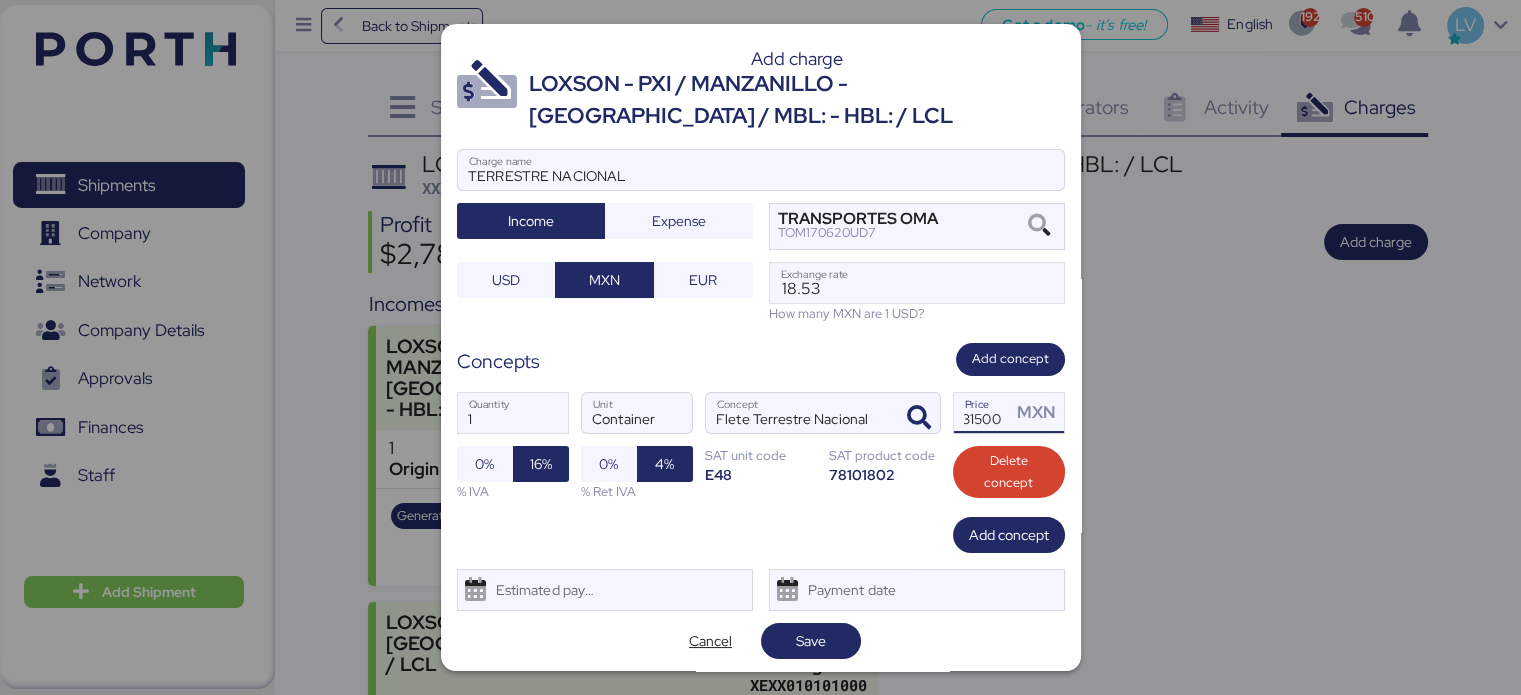 type on "31500" 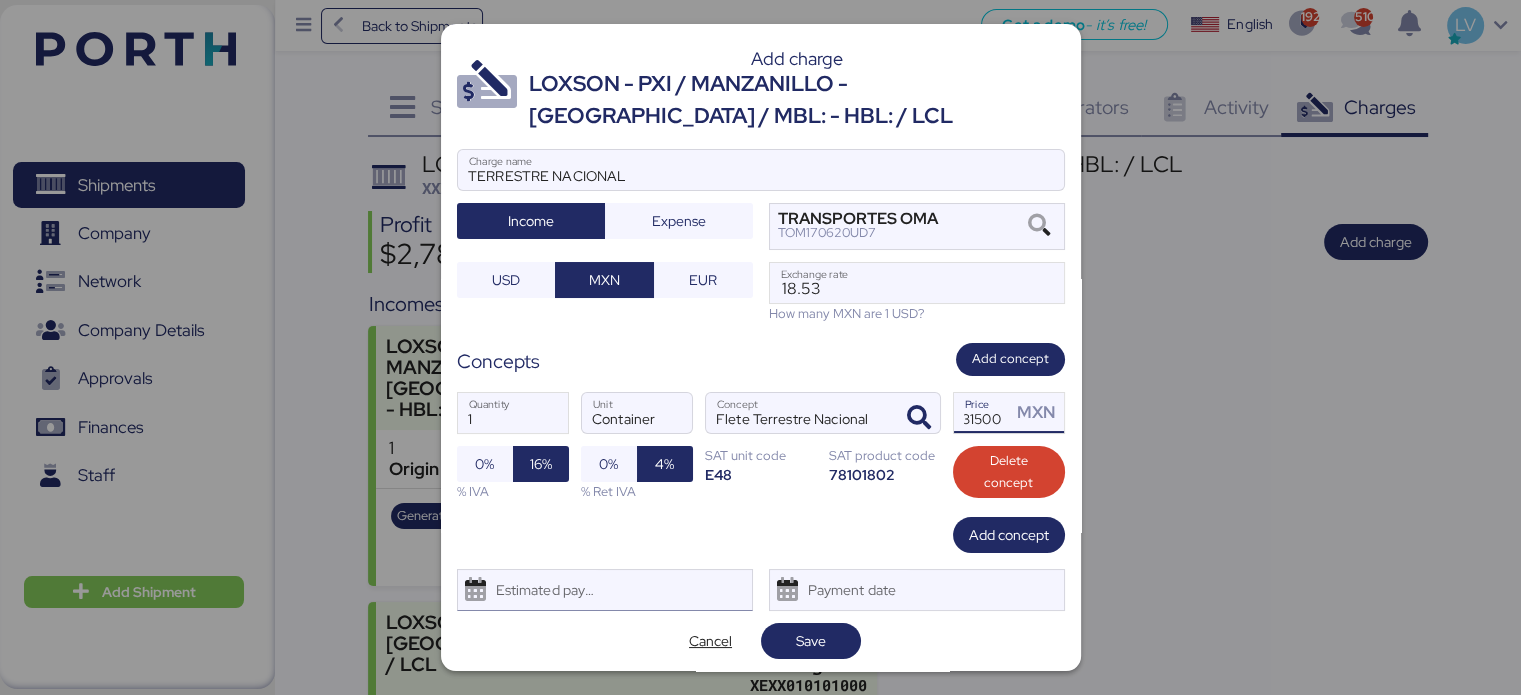 click on "Estimated payment date" at bounding box center [541, 590] 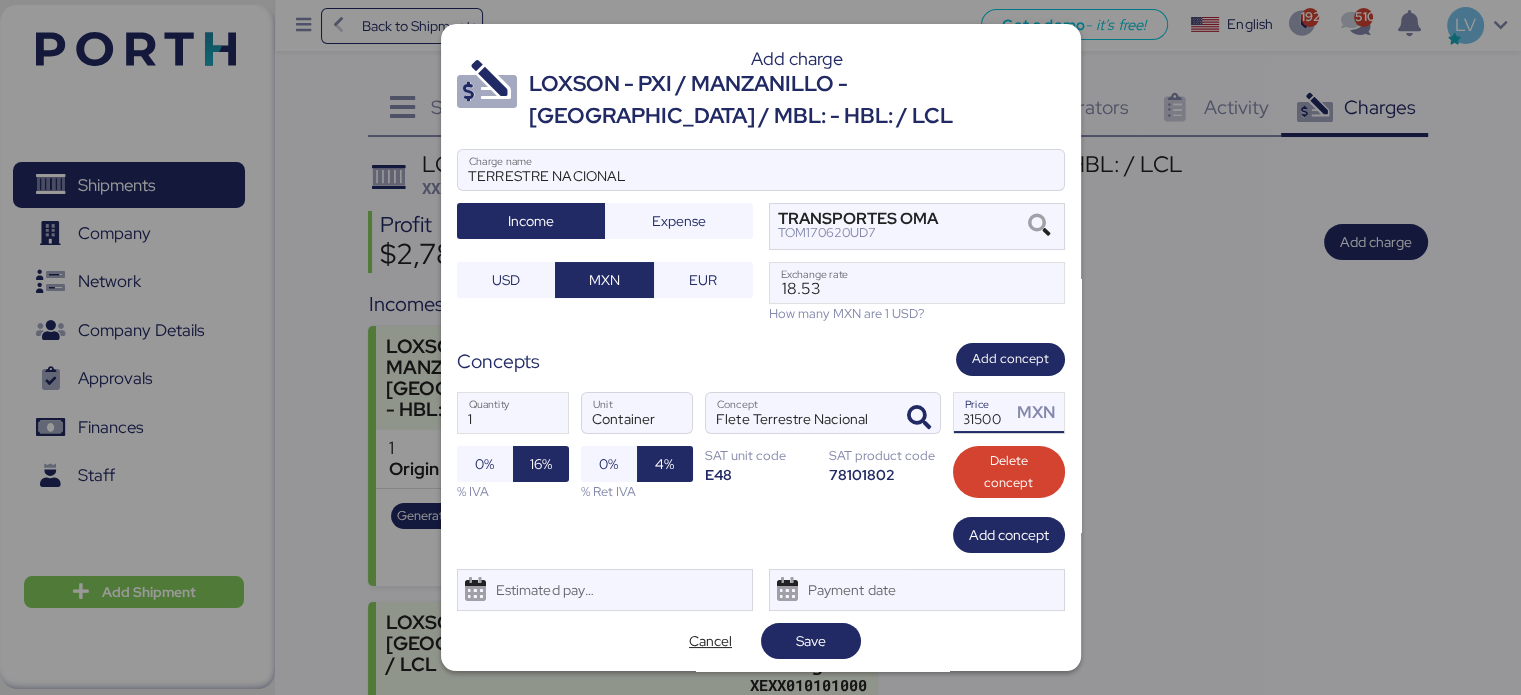 scroll, scrollTop: 0, scrollLeft: 0, axis: both 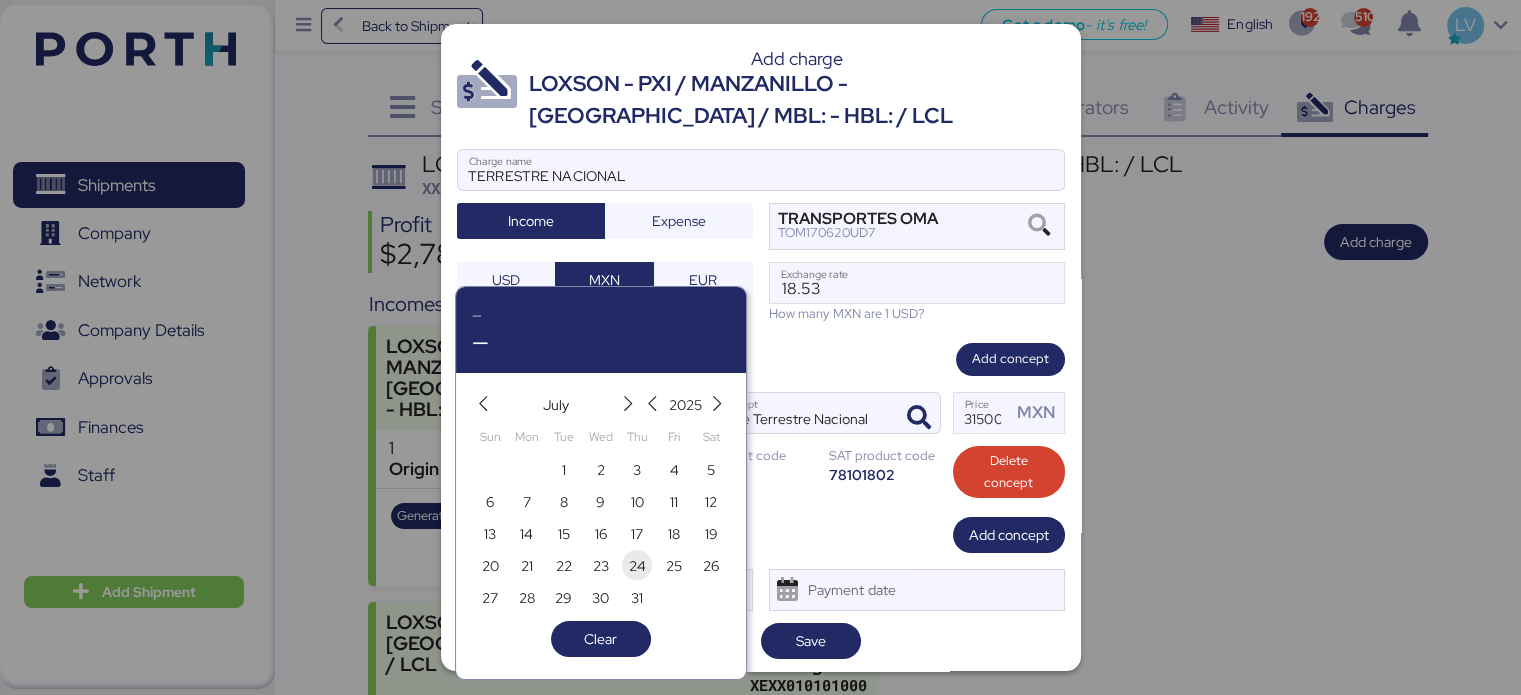 click on "24" at bounding box center [637, 566] 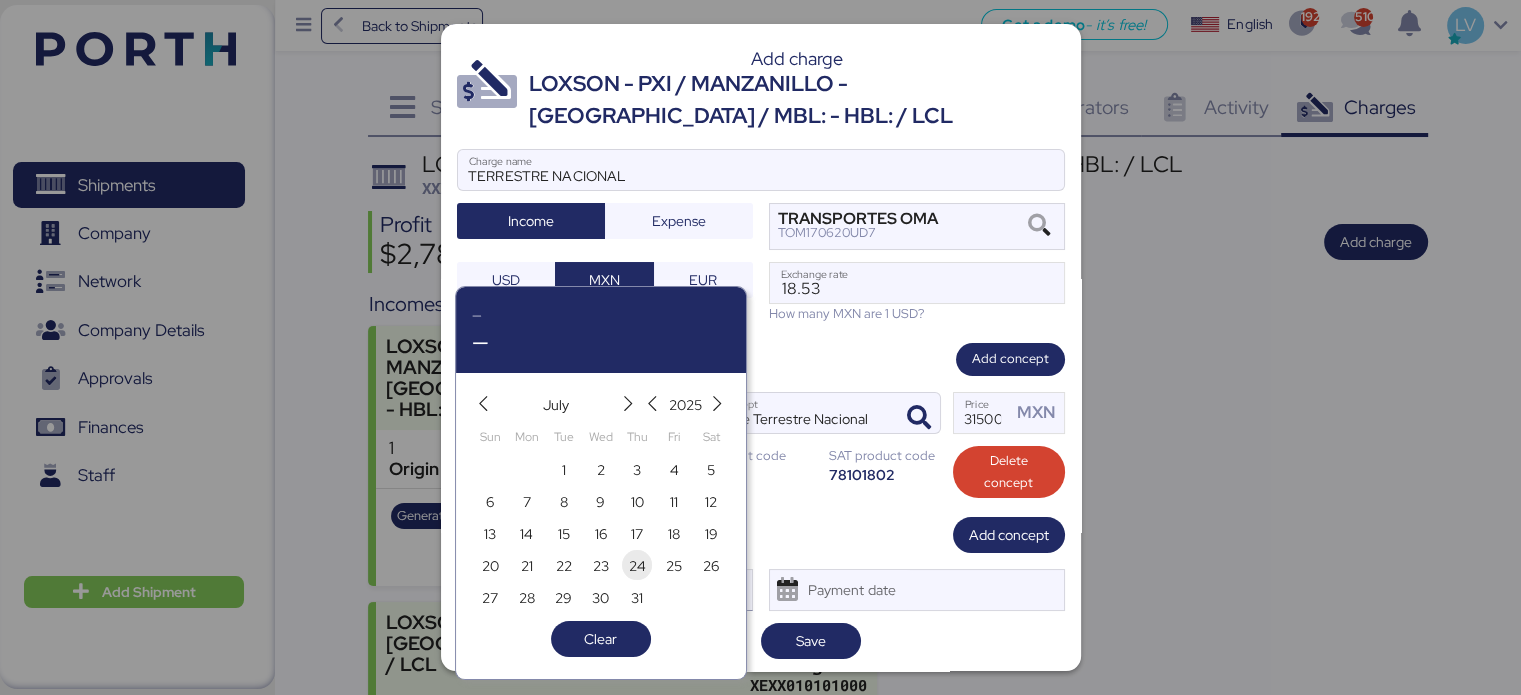 type on "[DATE]" 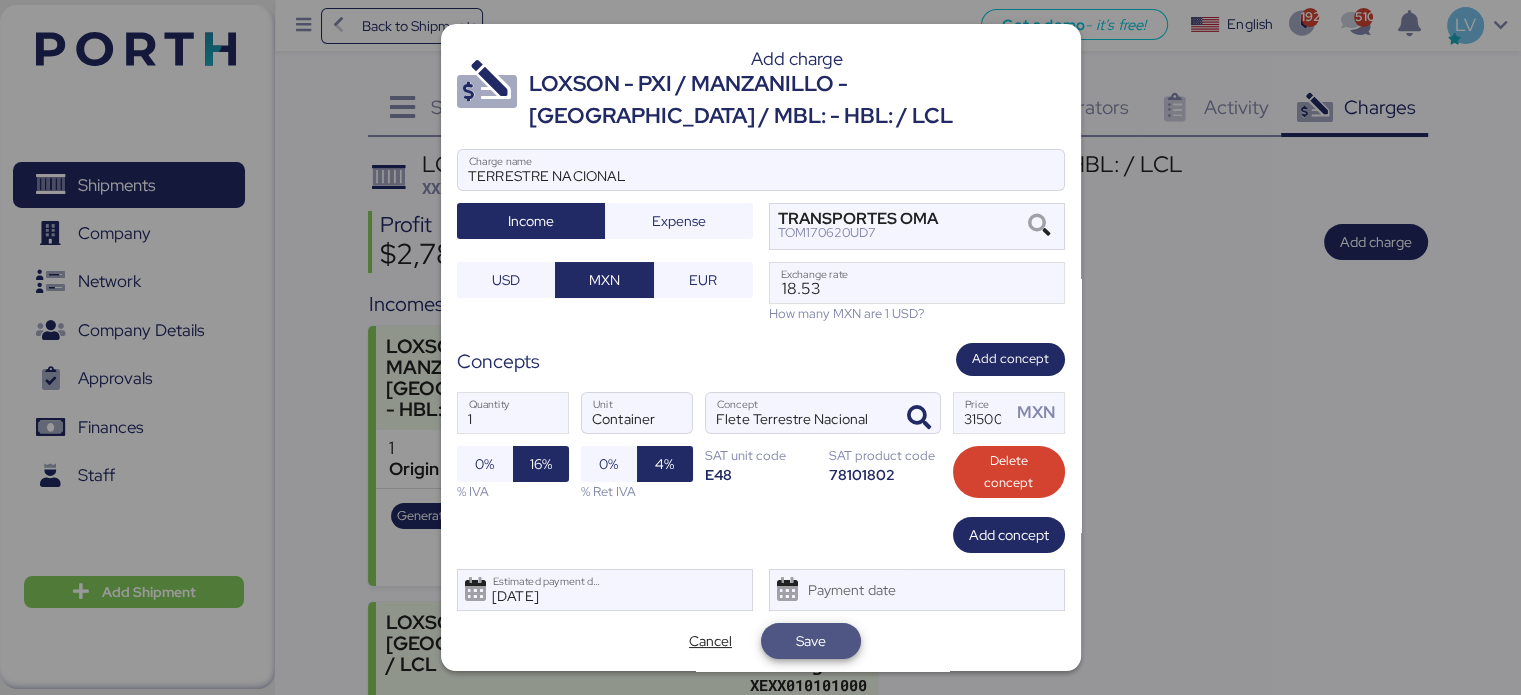 click on "Save" at bounding box center (811, 641) 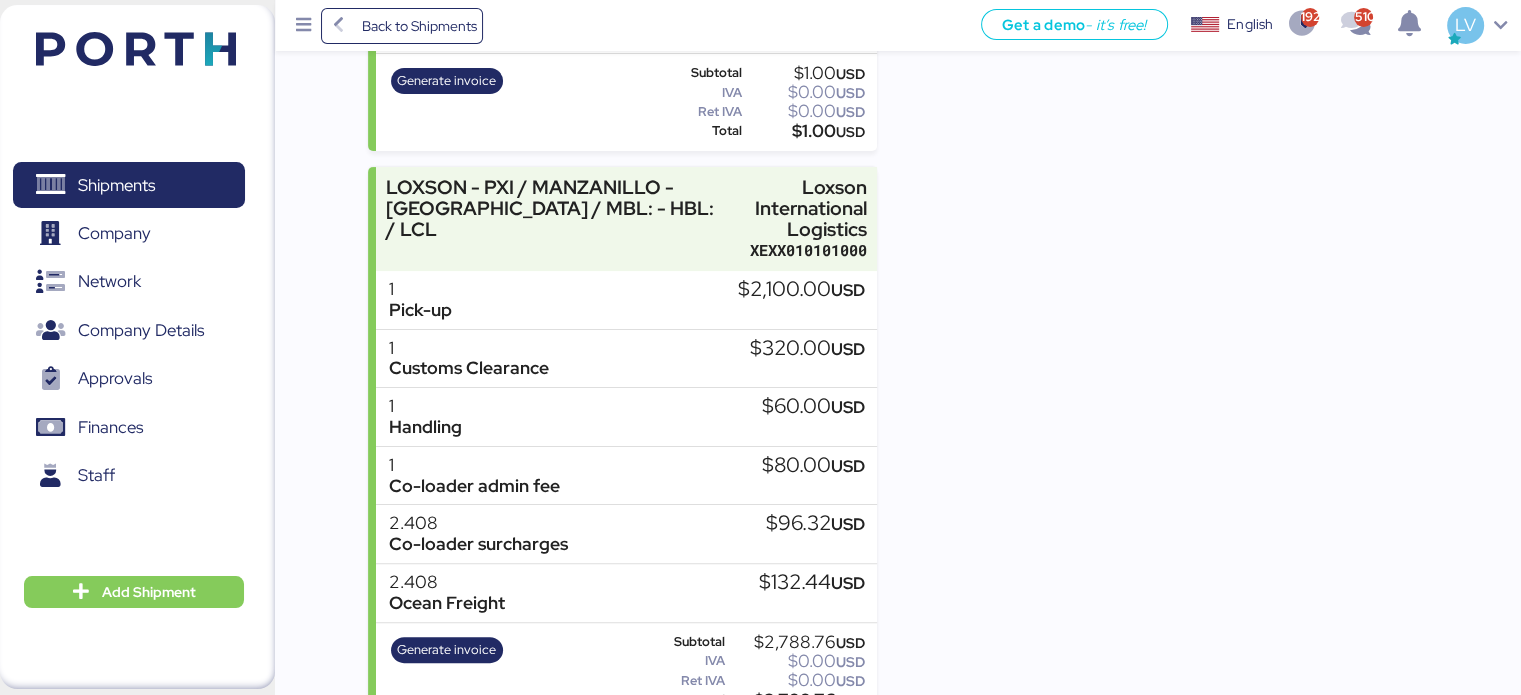 scroll, scrollTop: 714, scrollLeft: 0, axis: vertical 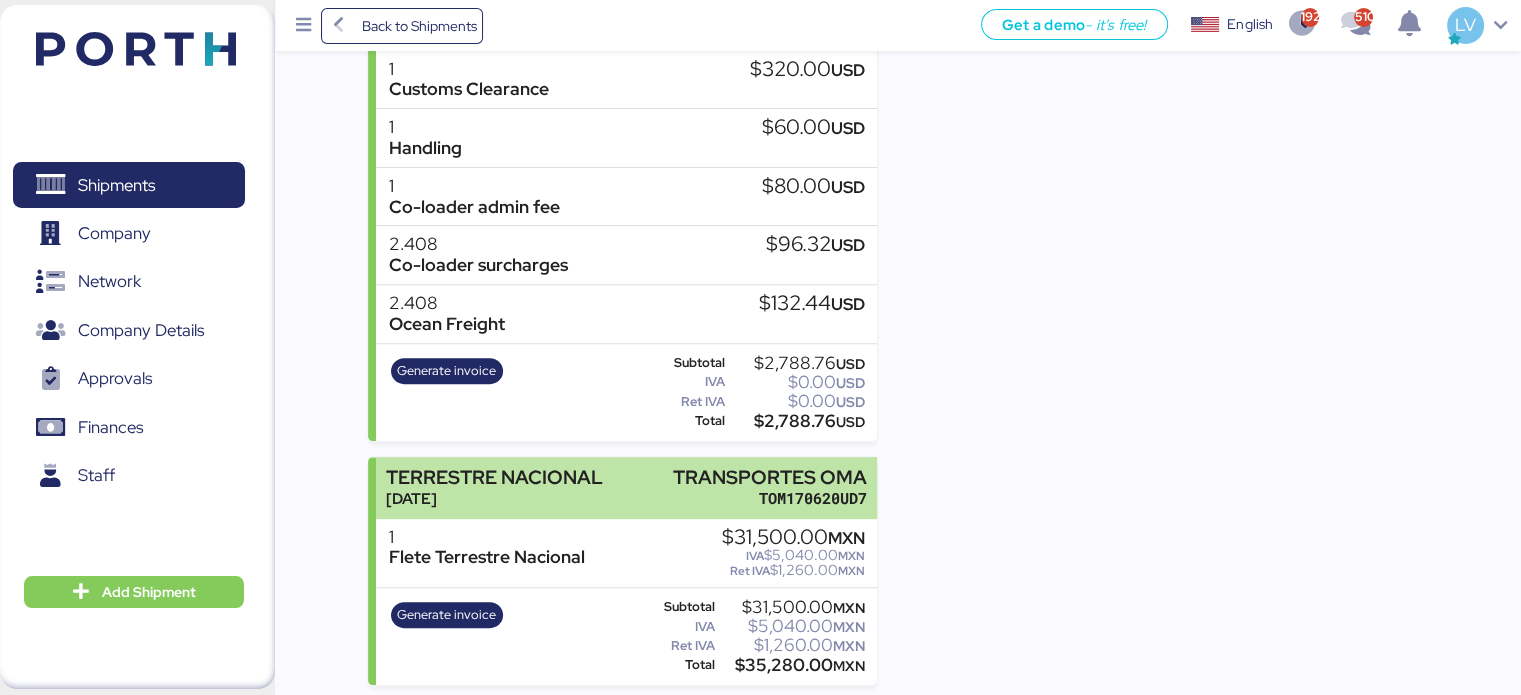click on "TRANSPORTES OMA" at bounding box center [770, 477] 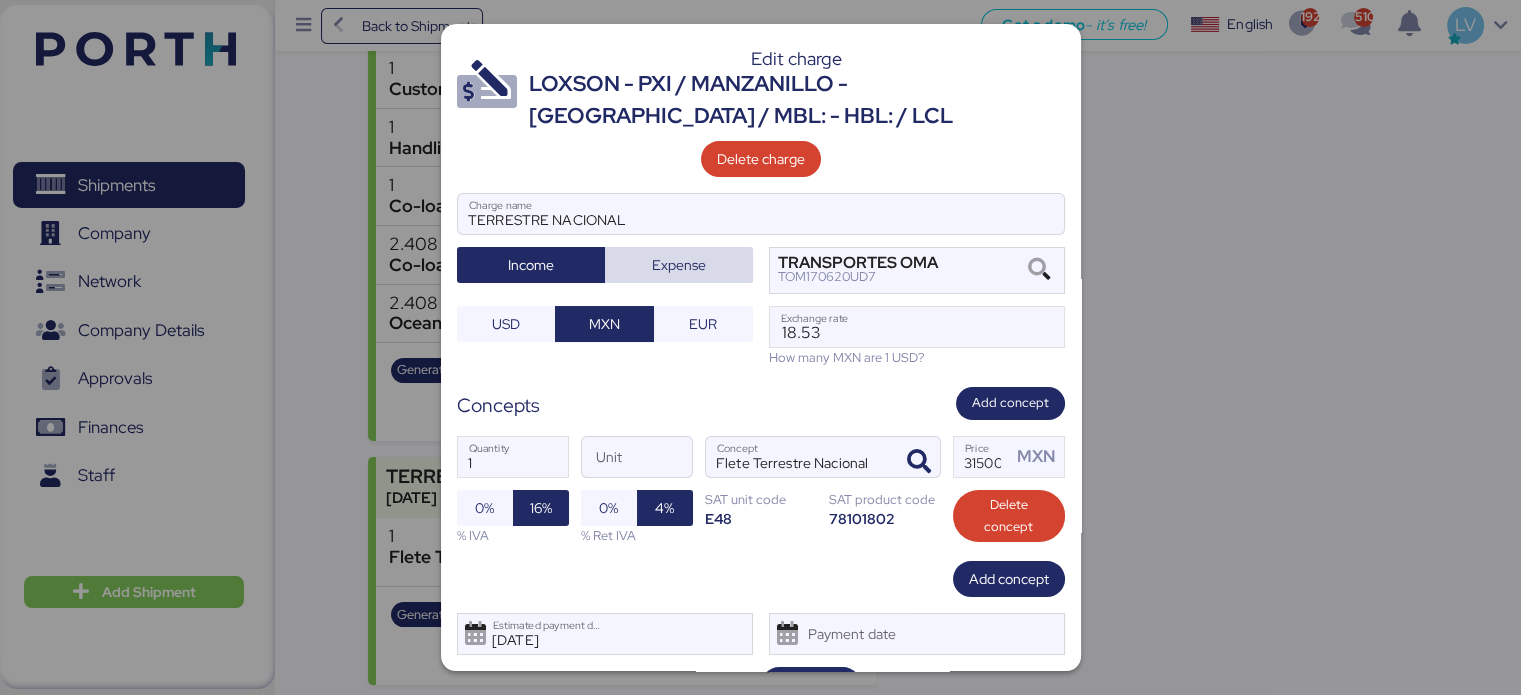click on "Expense" at bounding box center [679, 265] 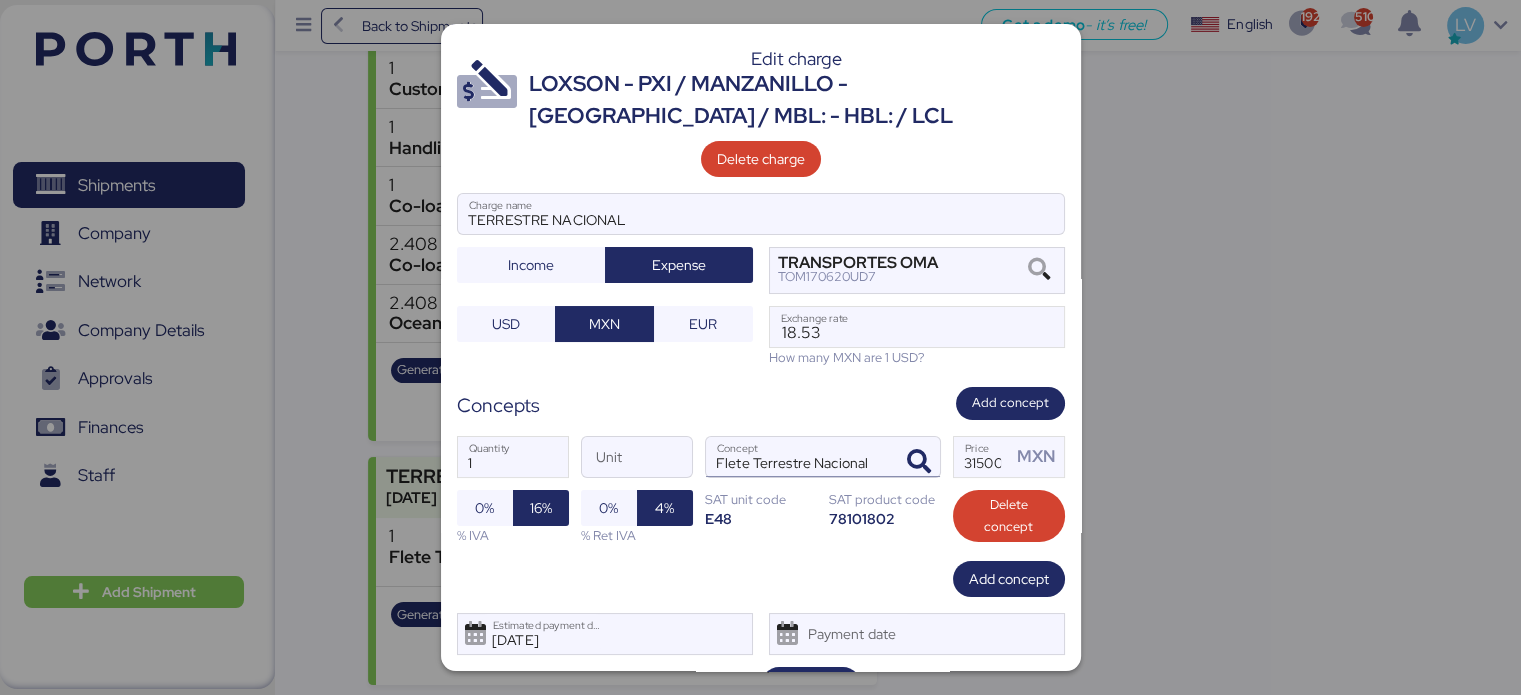scroll, scrollTop: 45, scrollLeft: 0, axis: vertical 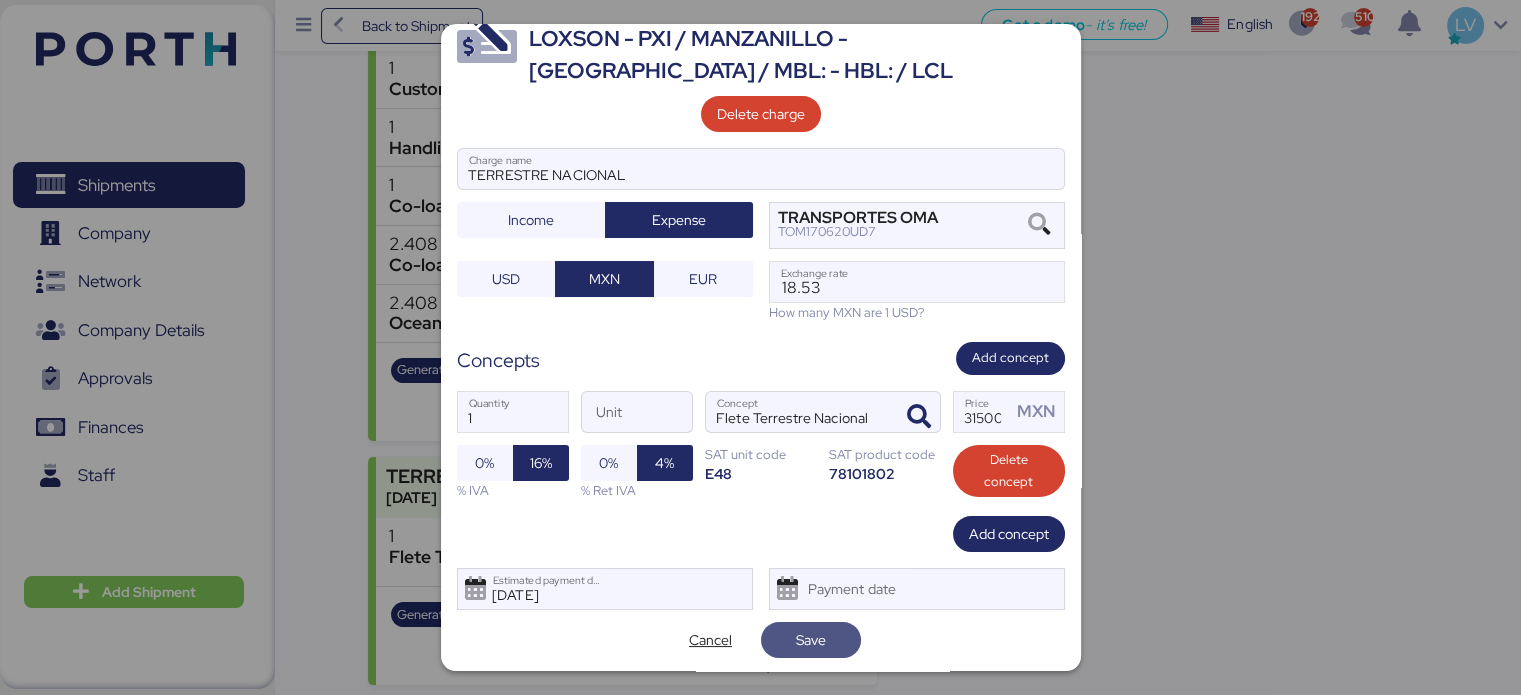 click on "Save" at bounding box center [811, 640] 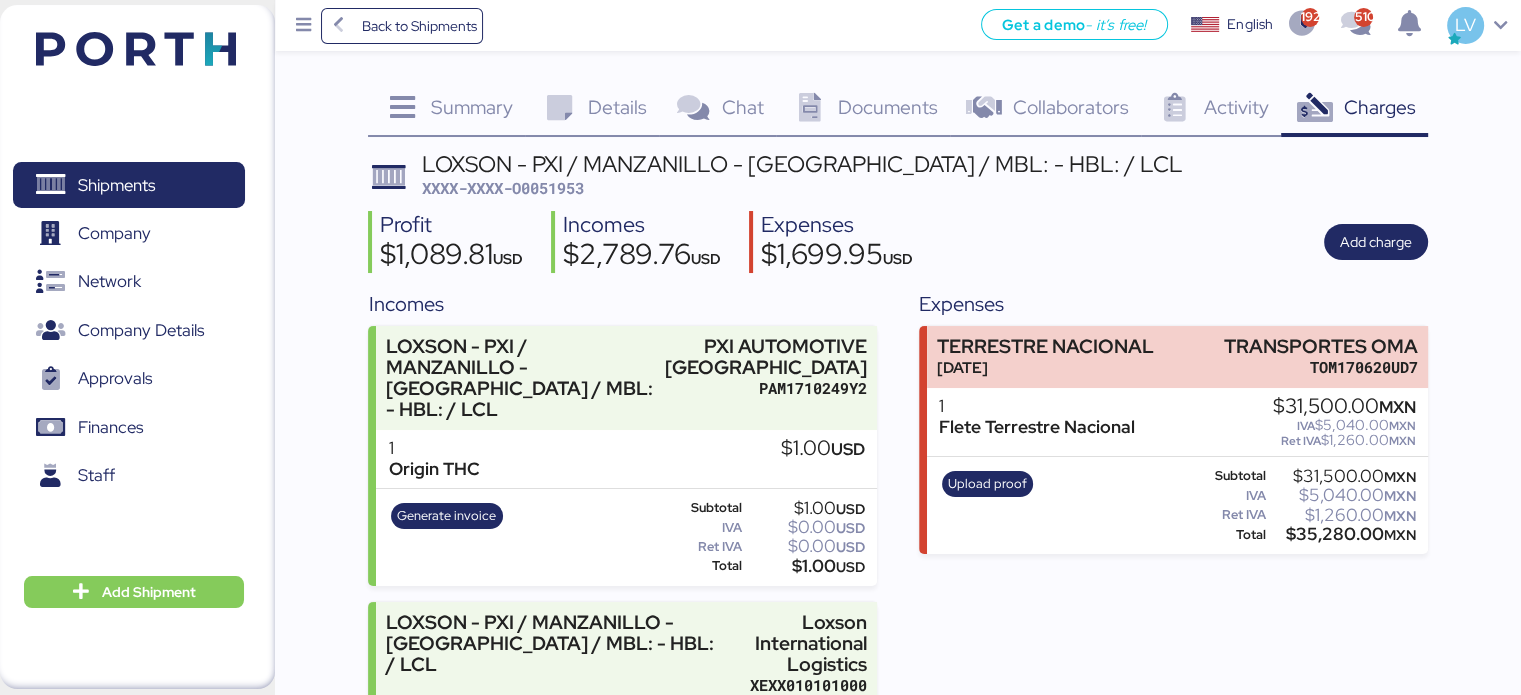 scroll, scrollTop: 0, scrollLeft: 0, axis: both 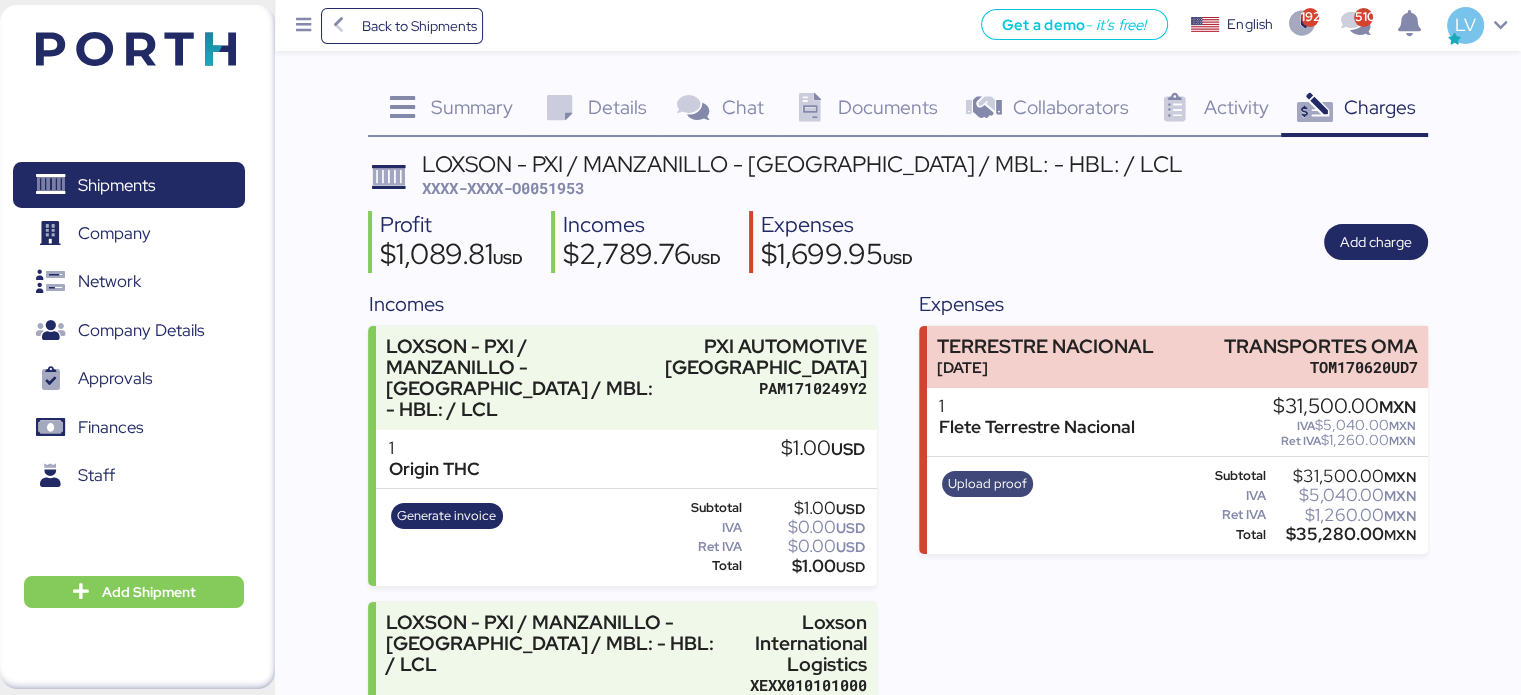 click on "Upload proof" at bounding box center (987, 484) 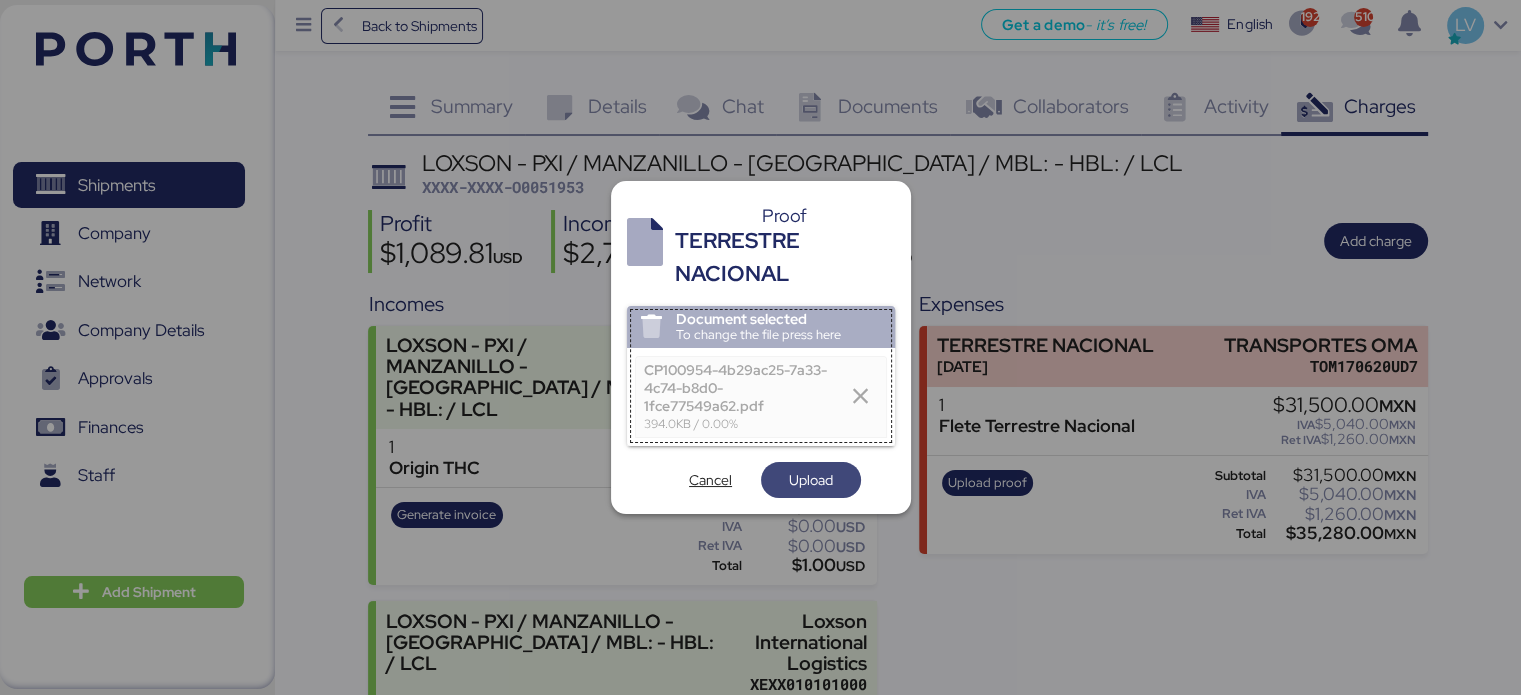 click on "Upload" at bounding box center (811, 480) 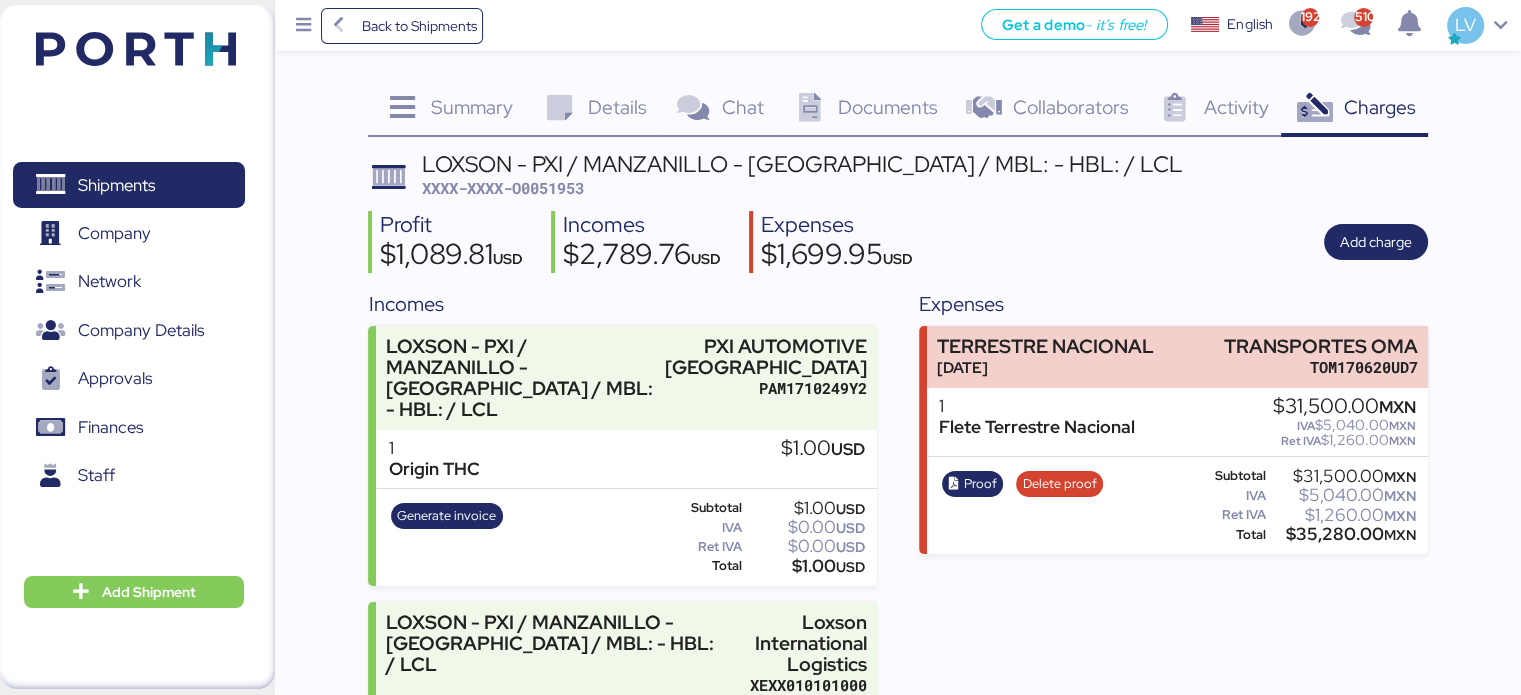 click on "XXXX-XXXX-O0051953" at bounding box center [503, 188] 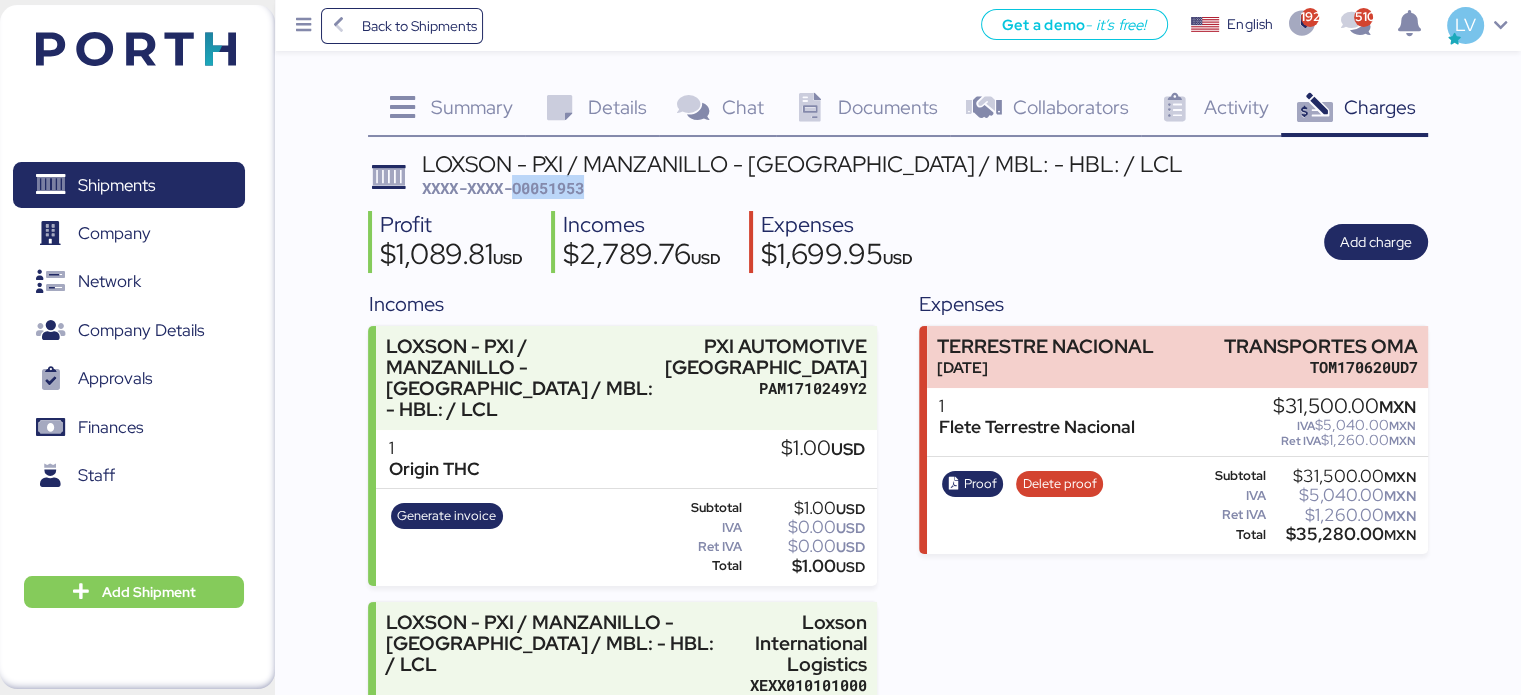 copy on "O0051953" 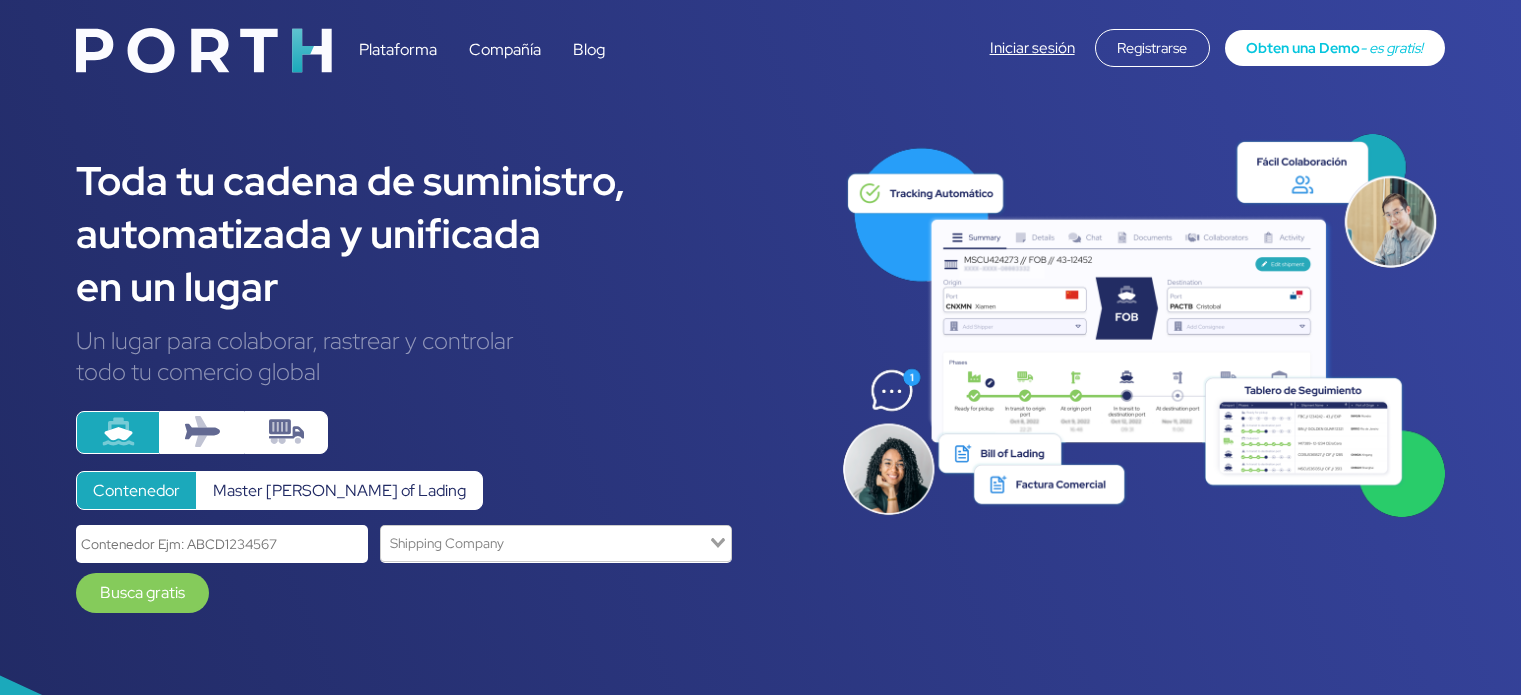 scroll, scrollTop: 0, scrollLeft: 0, axis: both 